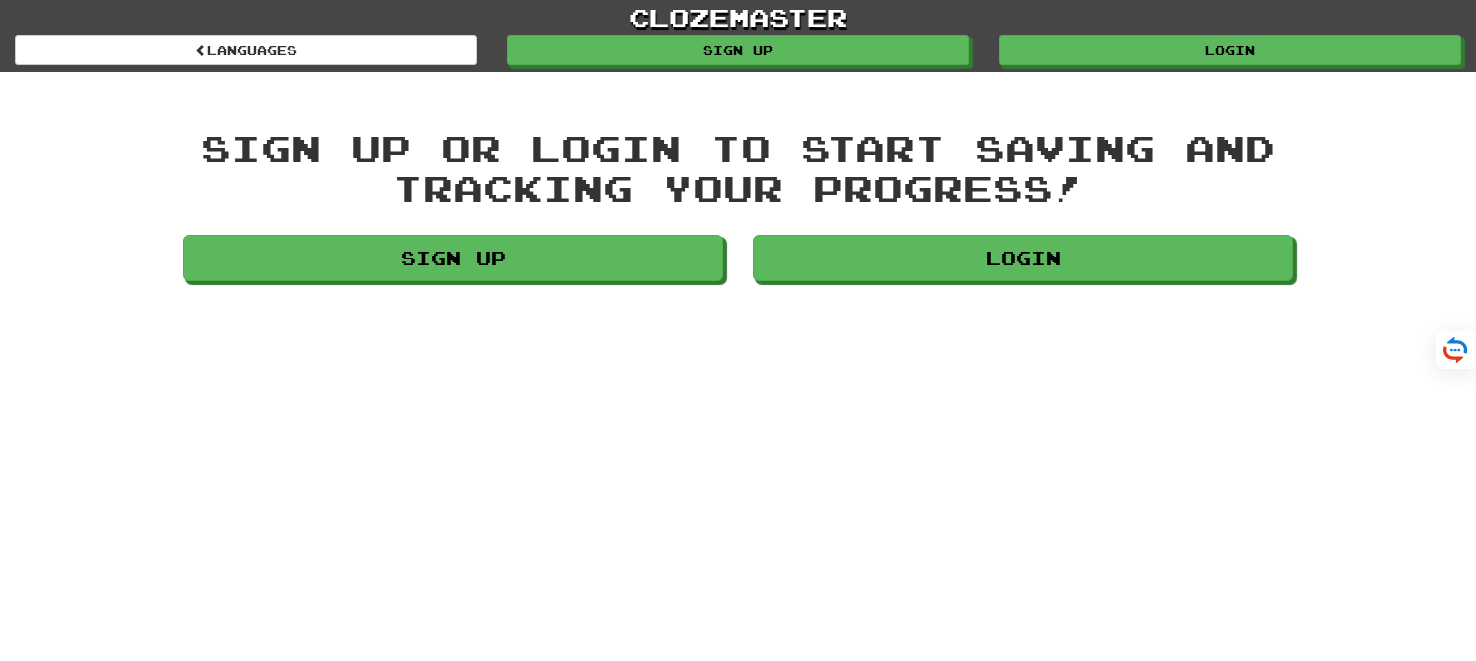 scroll, scrollTop: 0, scrollLeft: 0, axis: both 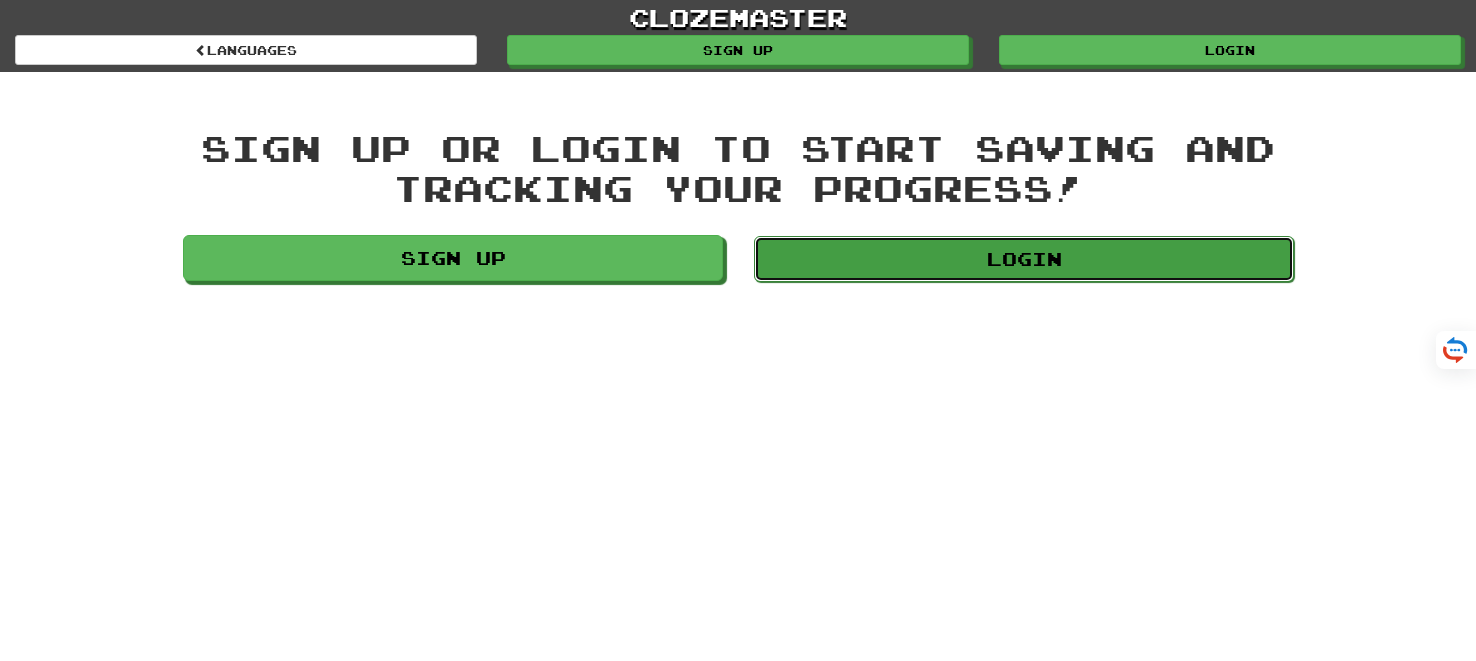 click on "Login" at bounding box center (1024, 259) 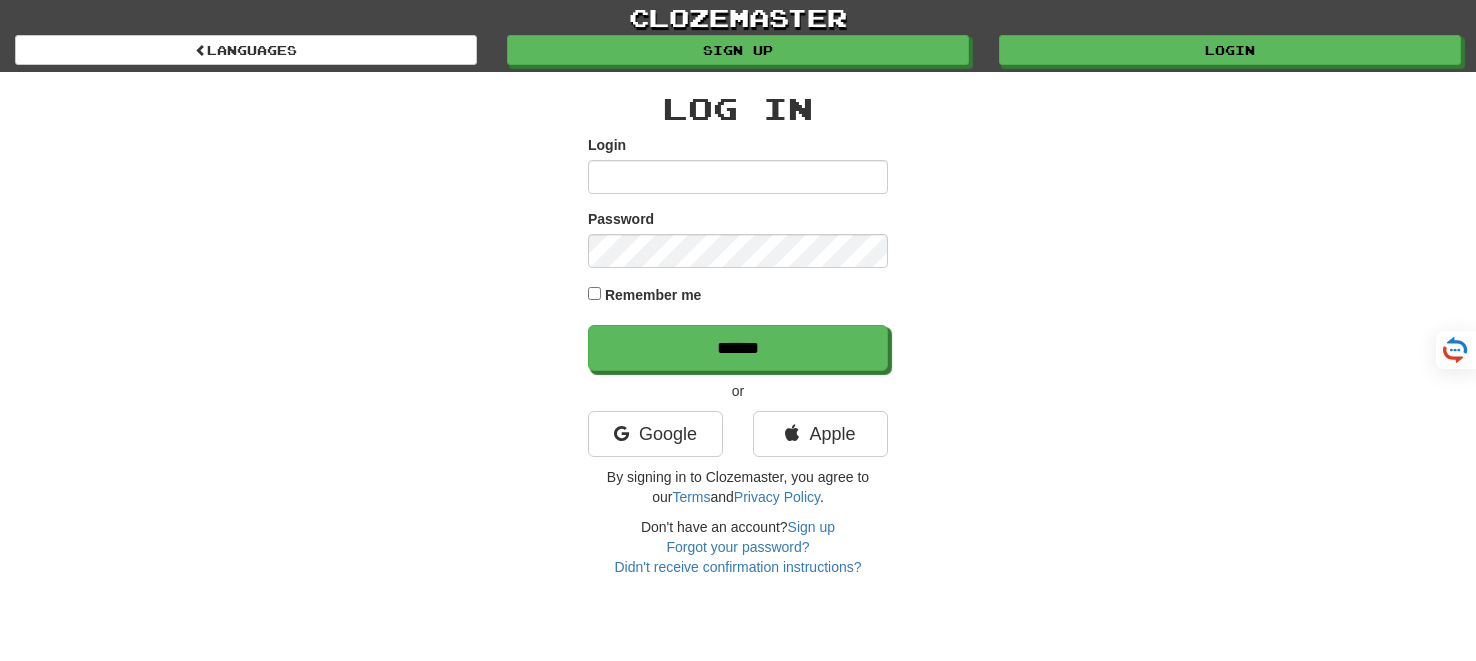 scroll, scrollTop: 0, scrollLeft: 0, axis: both 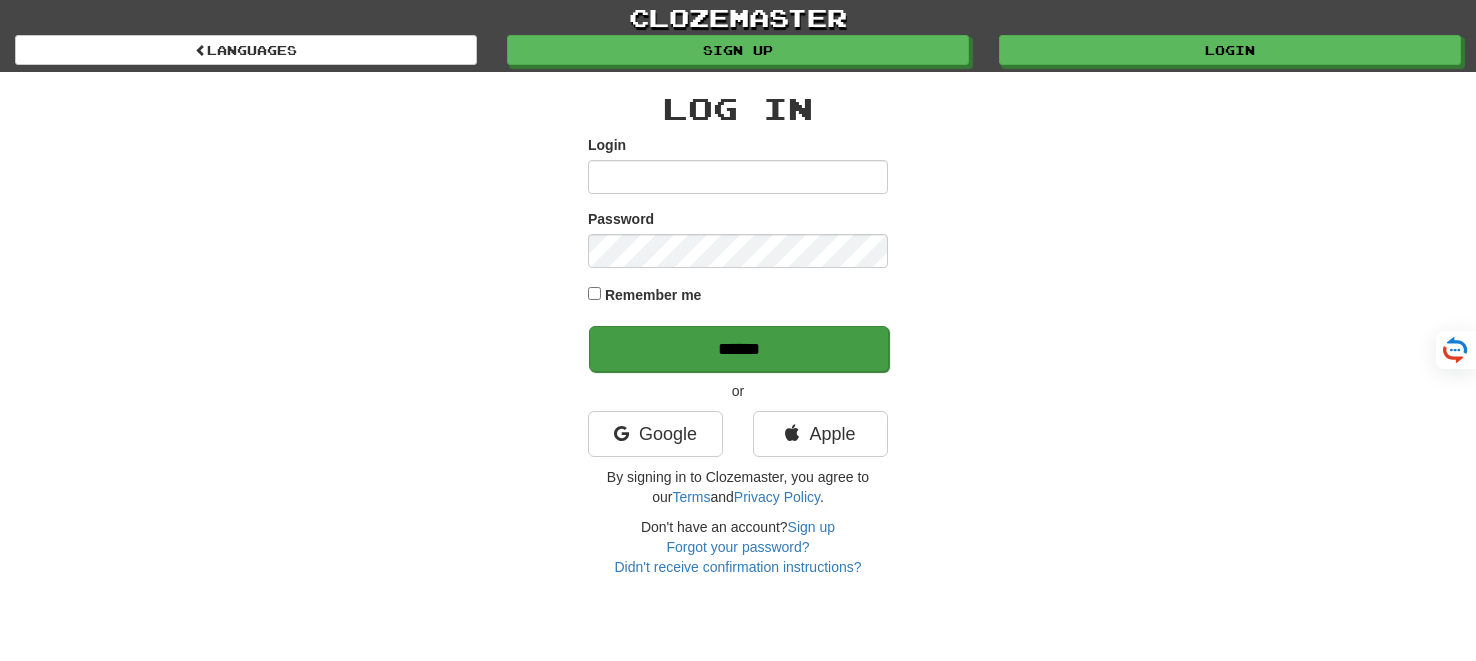type on "*******" 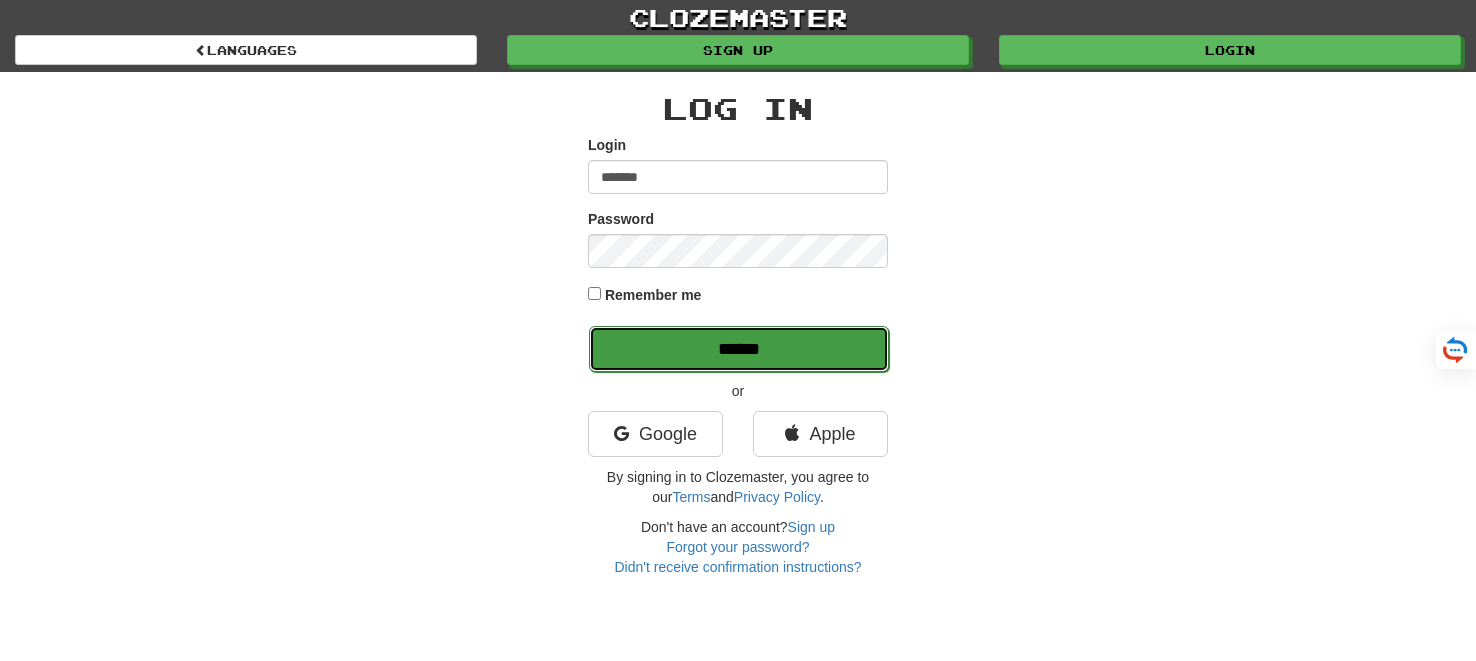click on "******" at bounding box center [739, 349] 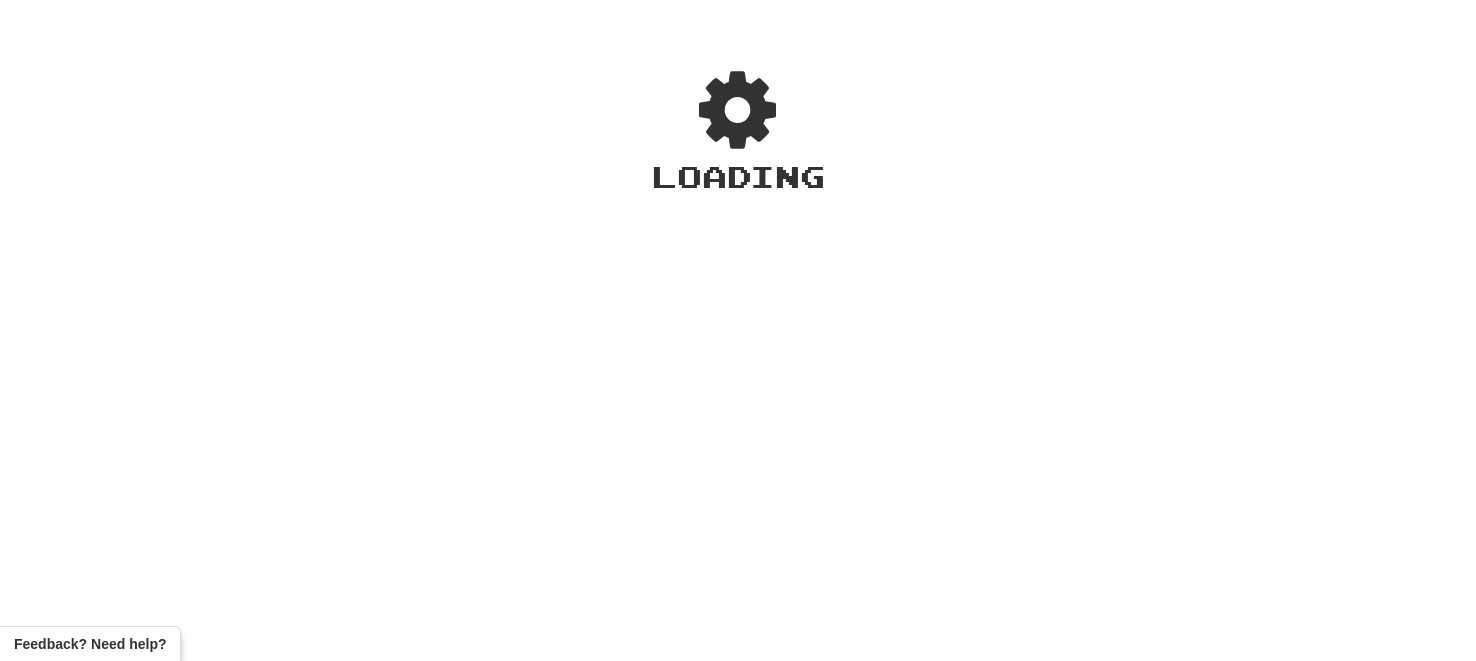 scroll, scrollTop: 0, scrollLeft: 0, axis: both 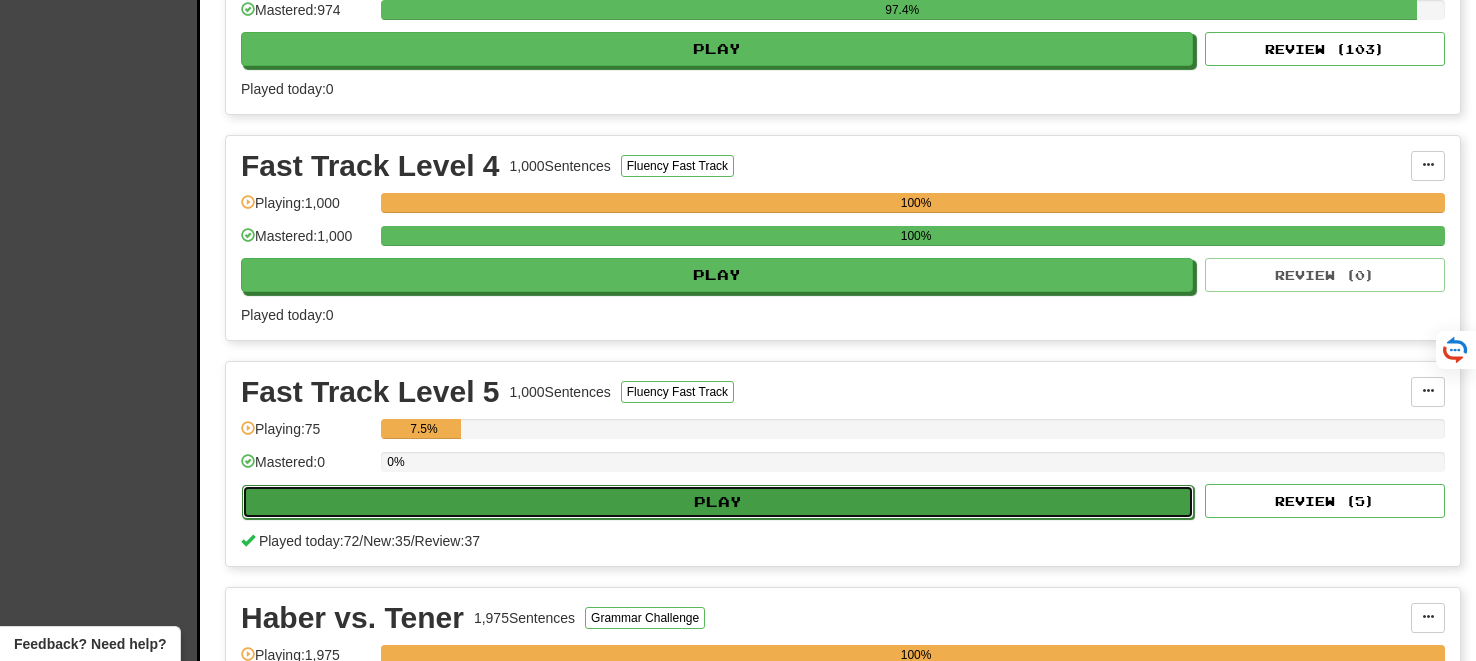 click on "Play" at bounding box center (718, 502) 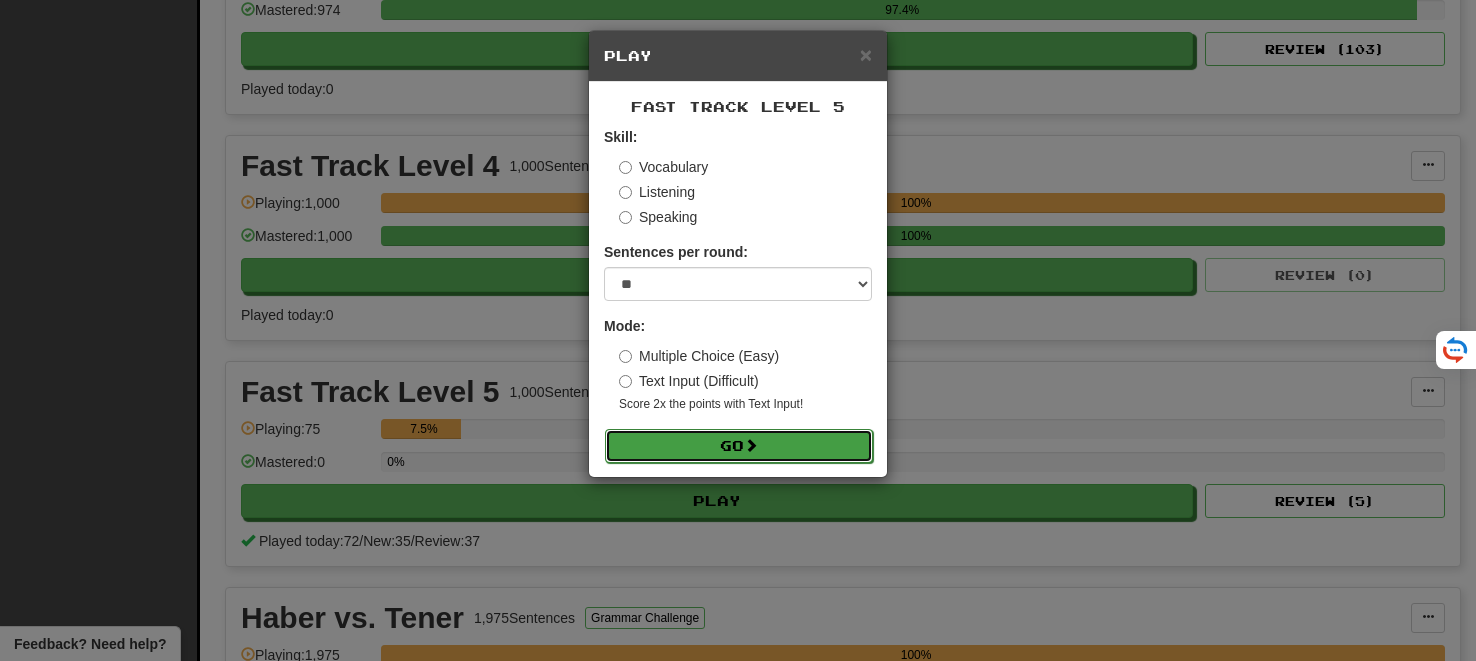 click on "Go" at bounding box center [739, 446] 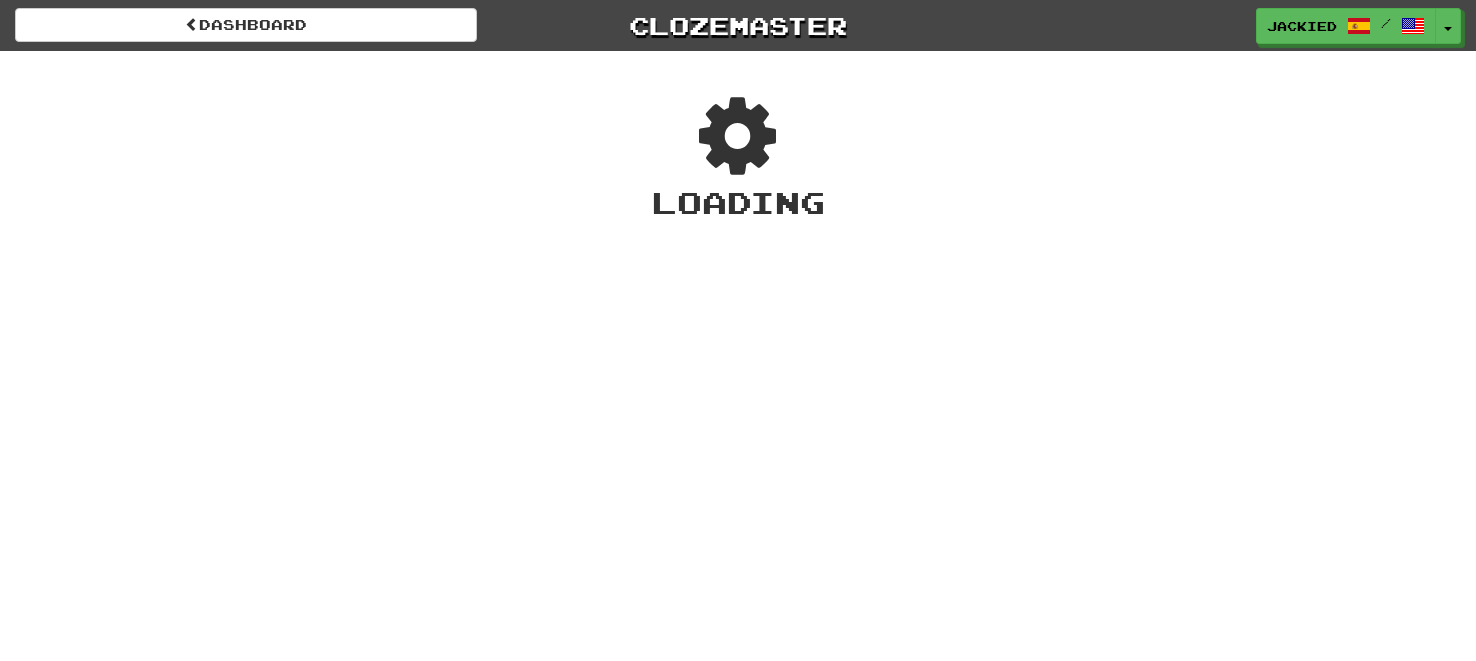 scroll, scrollTop: 0, scrollLeft: 0, axis: both 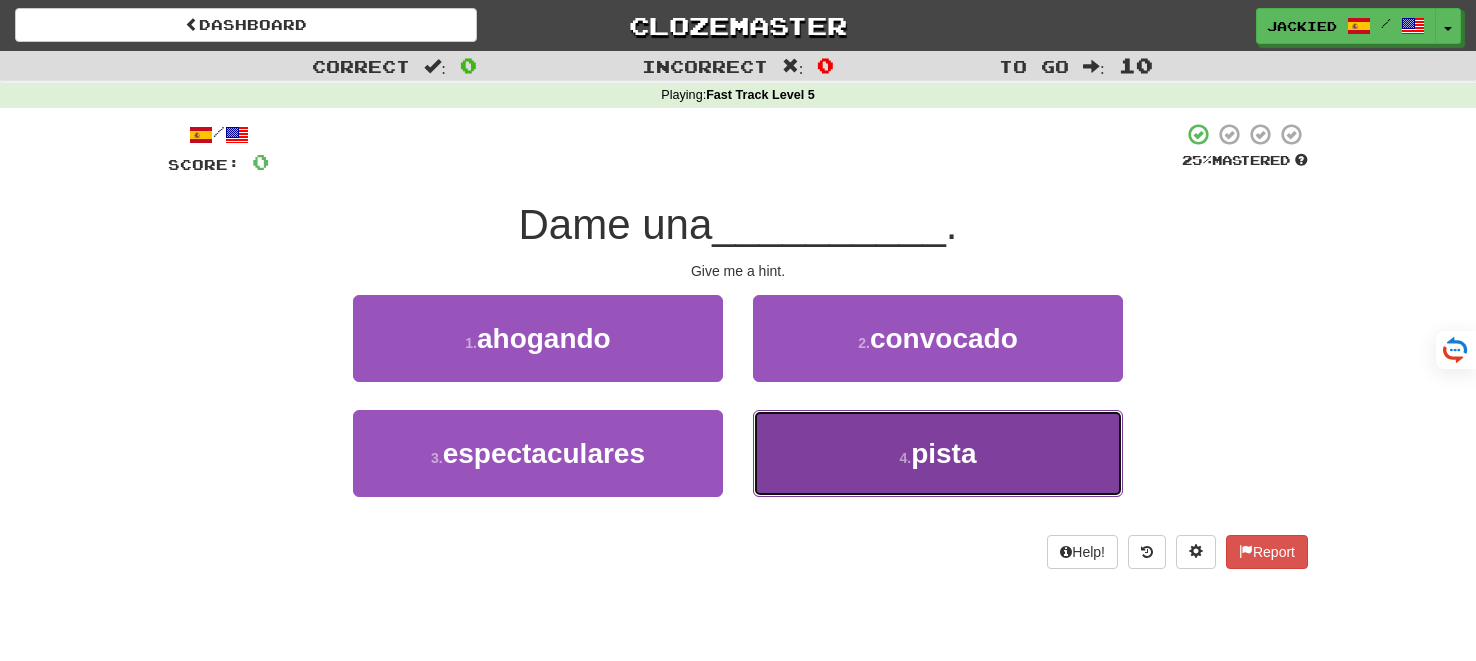 click on "4 .  pista" at bounding box center (938, 453) 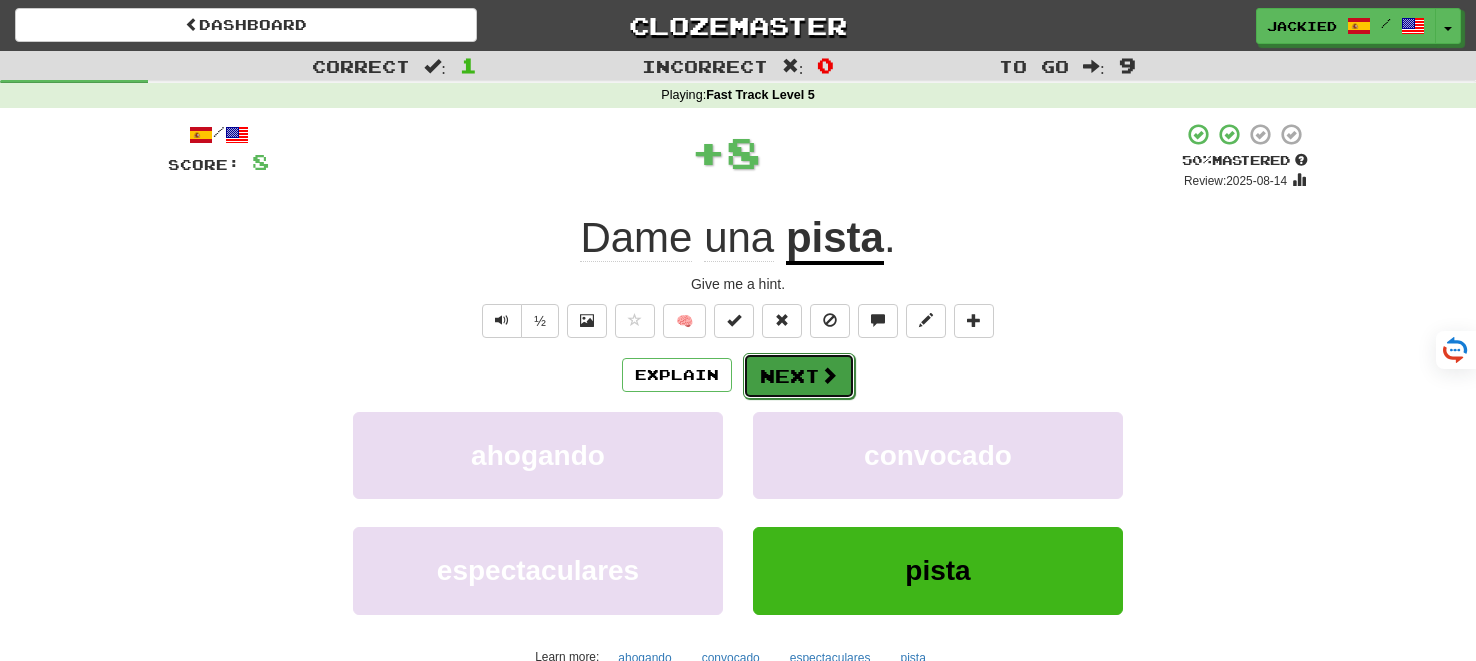 click on "Next" at bounding box center (799, 376) 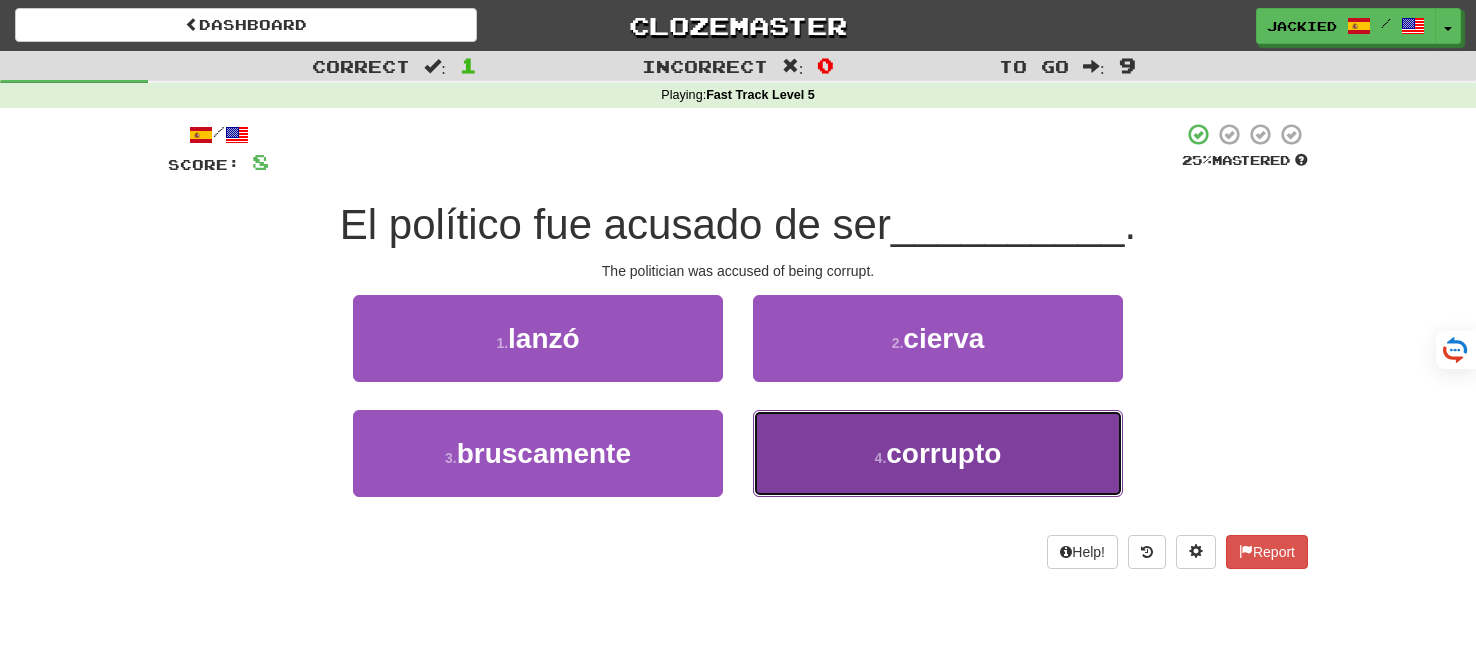 click on "4 .  corrupto" at bounding box center [938, 453] 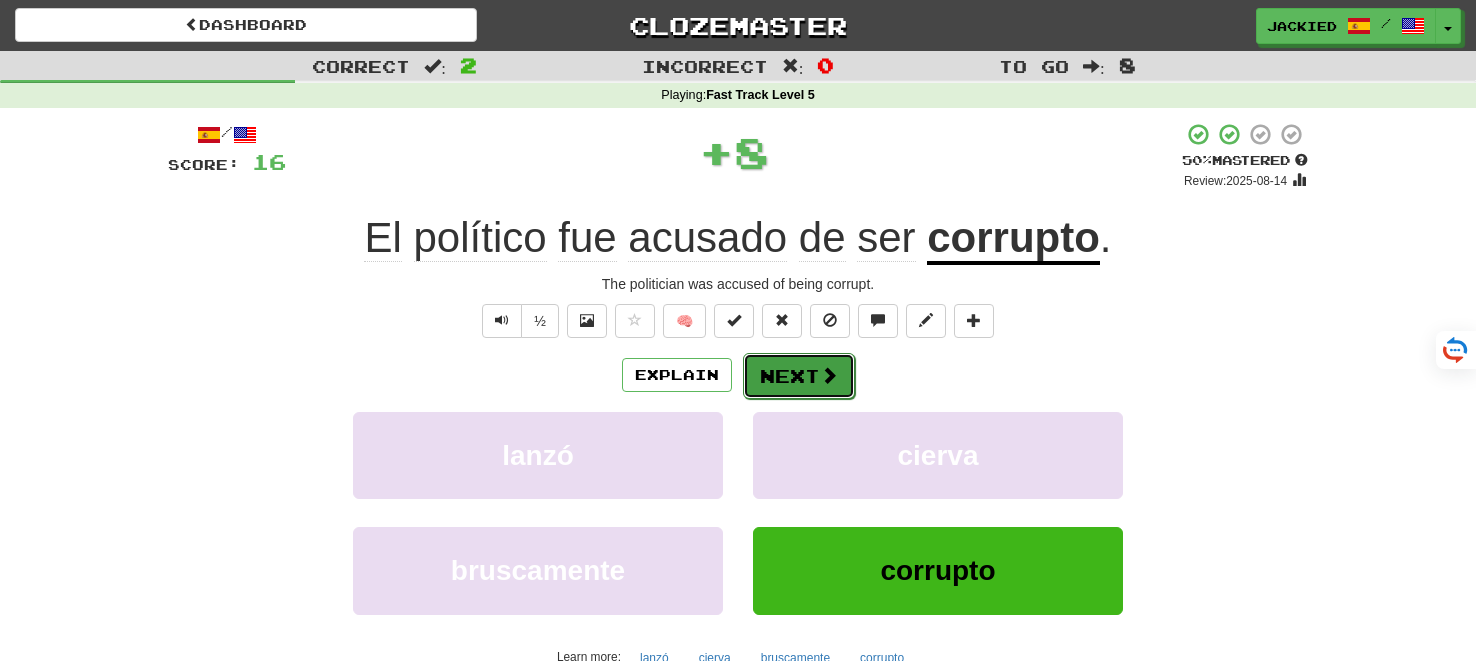 click on "Next" at bounding box center [799, 376] 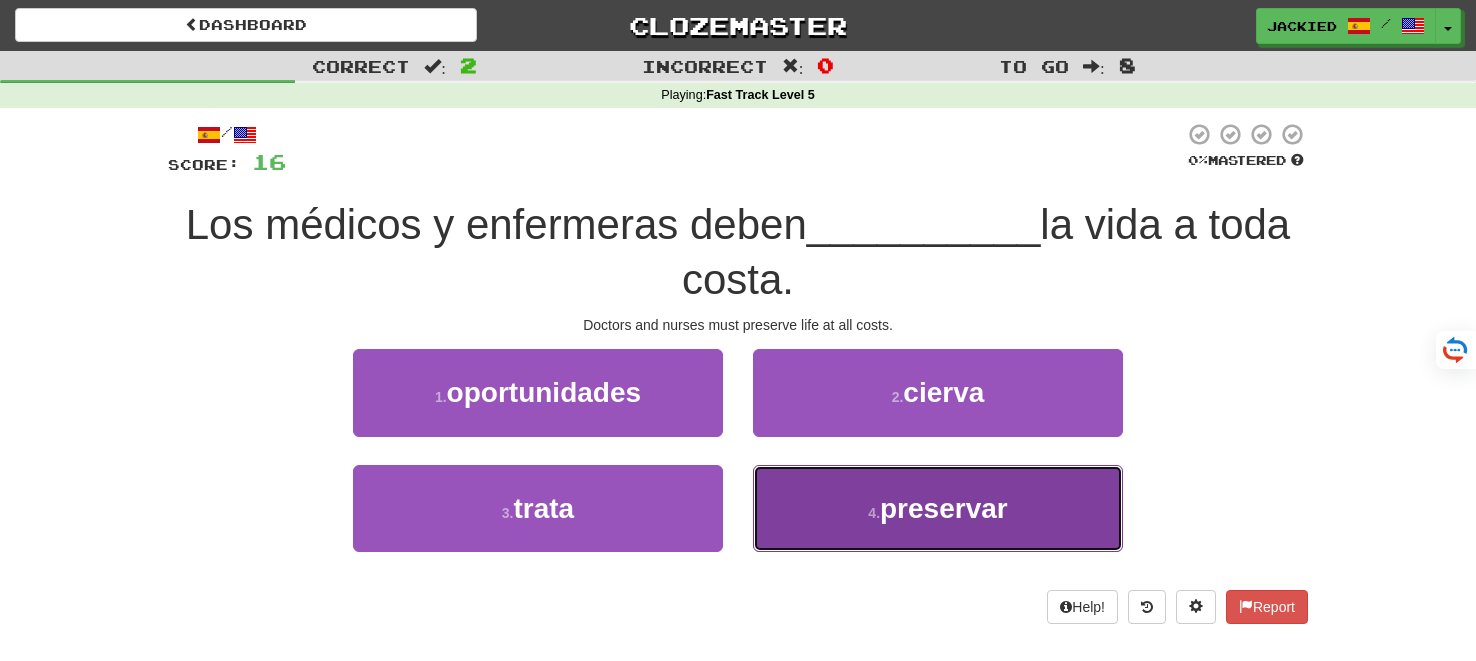 click on "preservar" at bounding box center (944, 508) 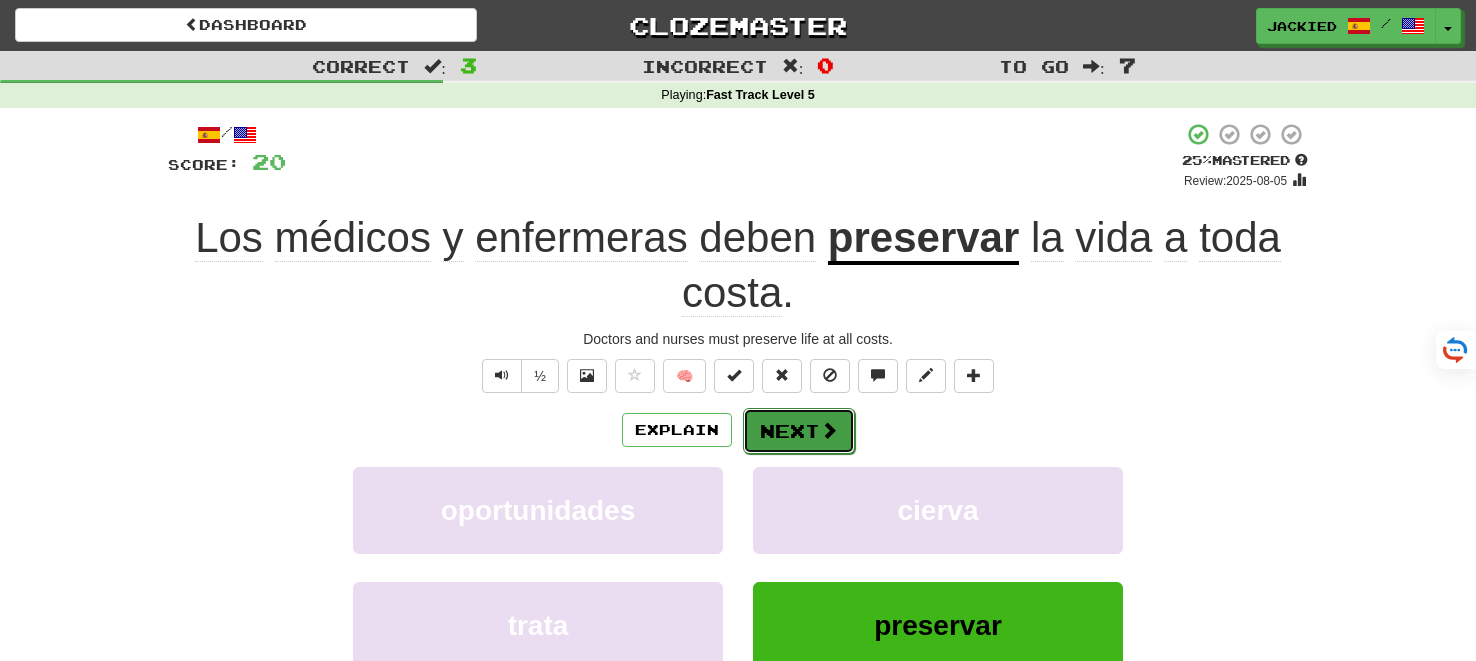 click on "Next" at bounding box center (799, 431) 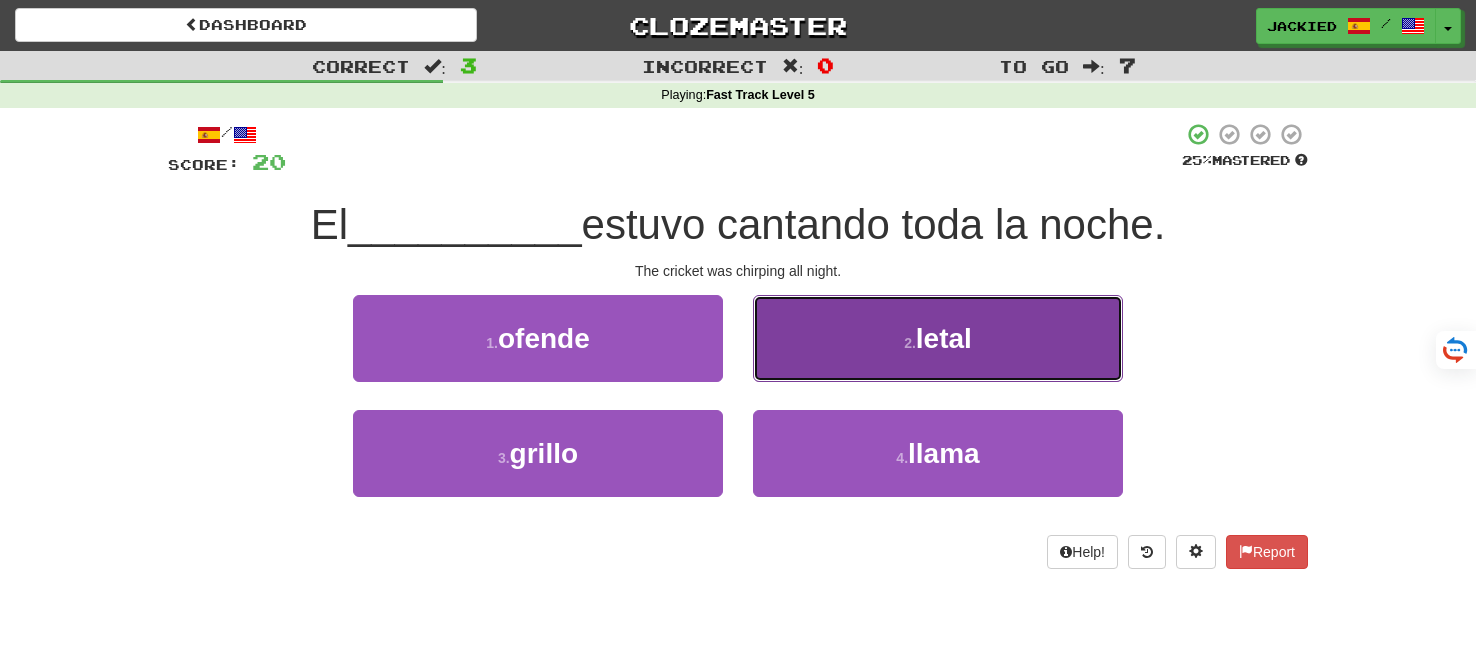 click on "2 .  letal" at bounding box center (938, 338) 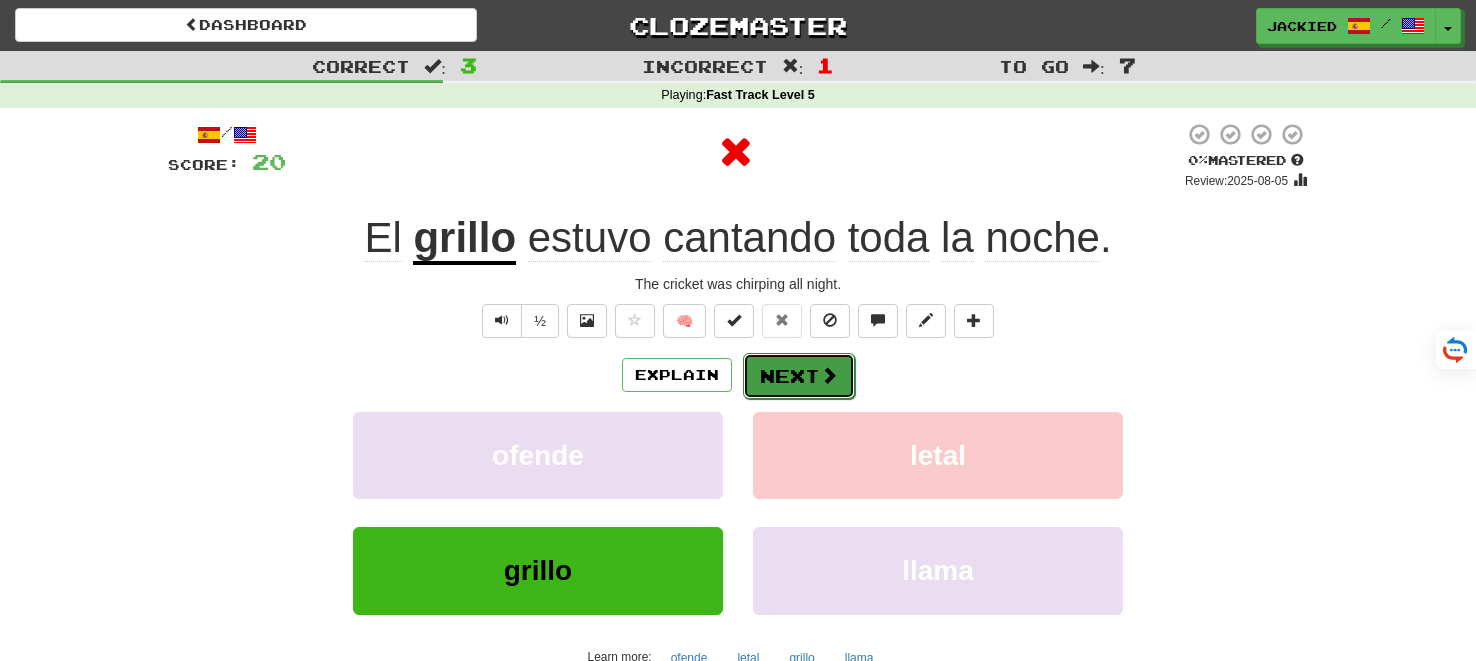 click on "Next" at bounding box center [799, 376] 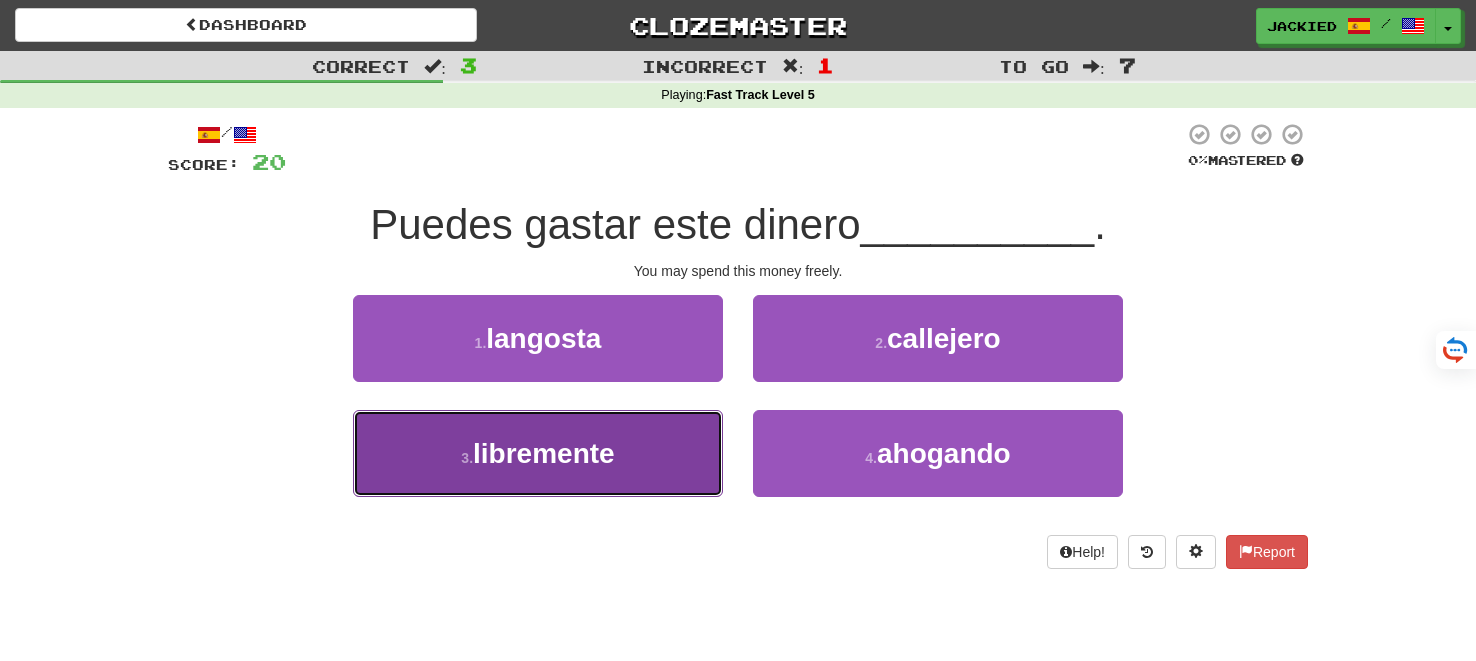 click on "3 .  libremente" at bounding box center [538, 453] 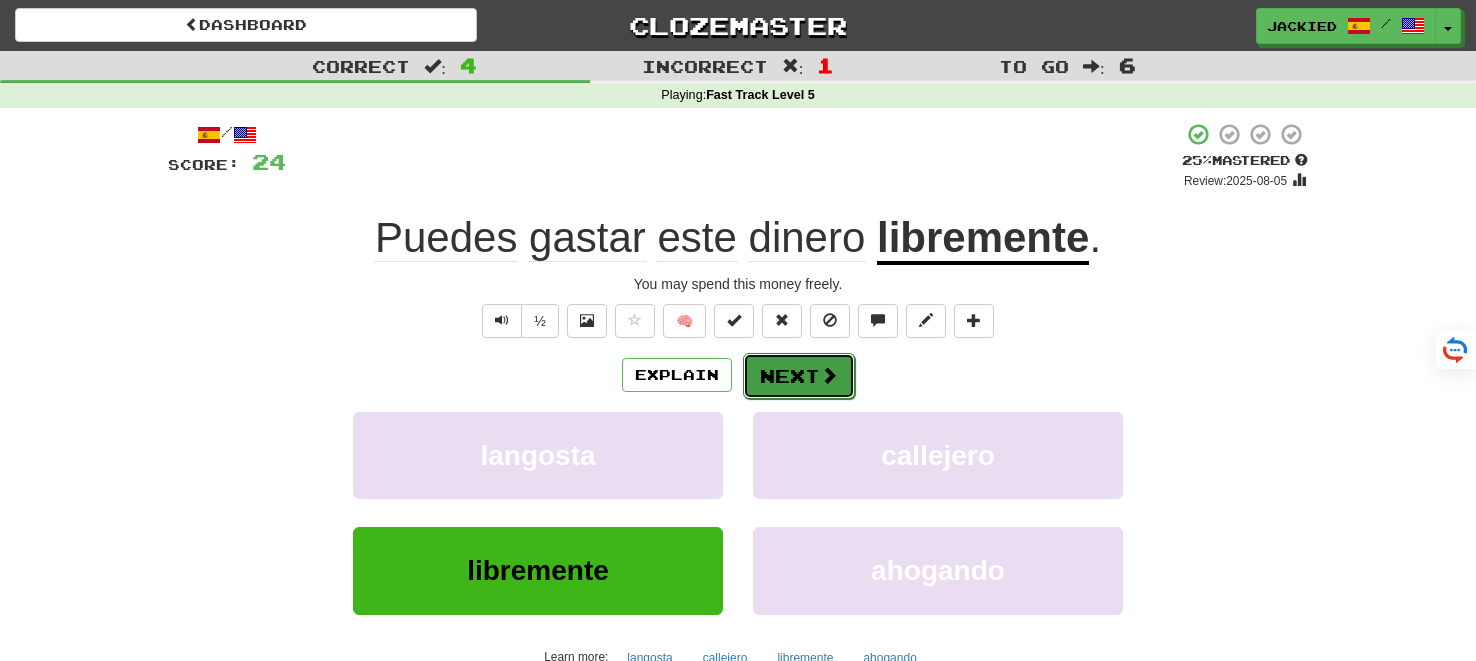 click on "Next" at bounding box center [799, 376] 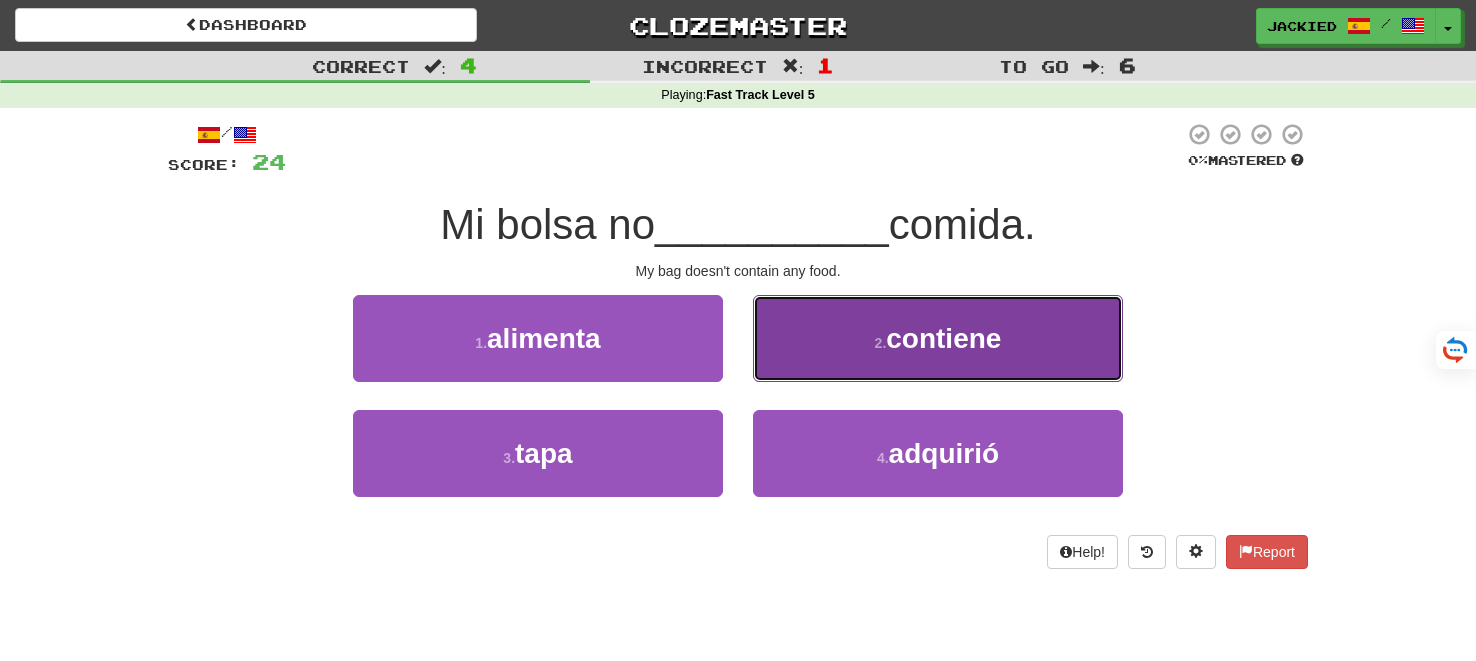 click on "2 .  contiene" at bounding box center [938, 338] 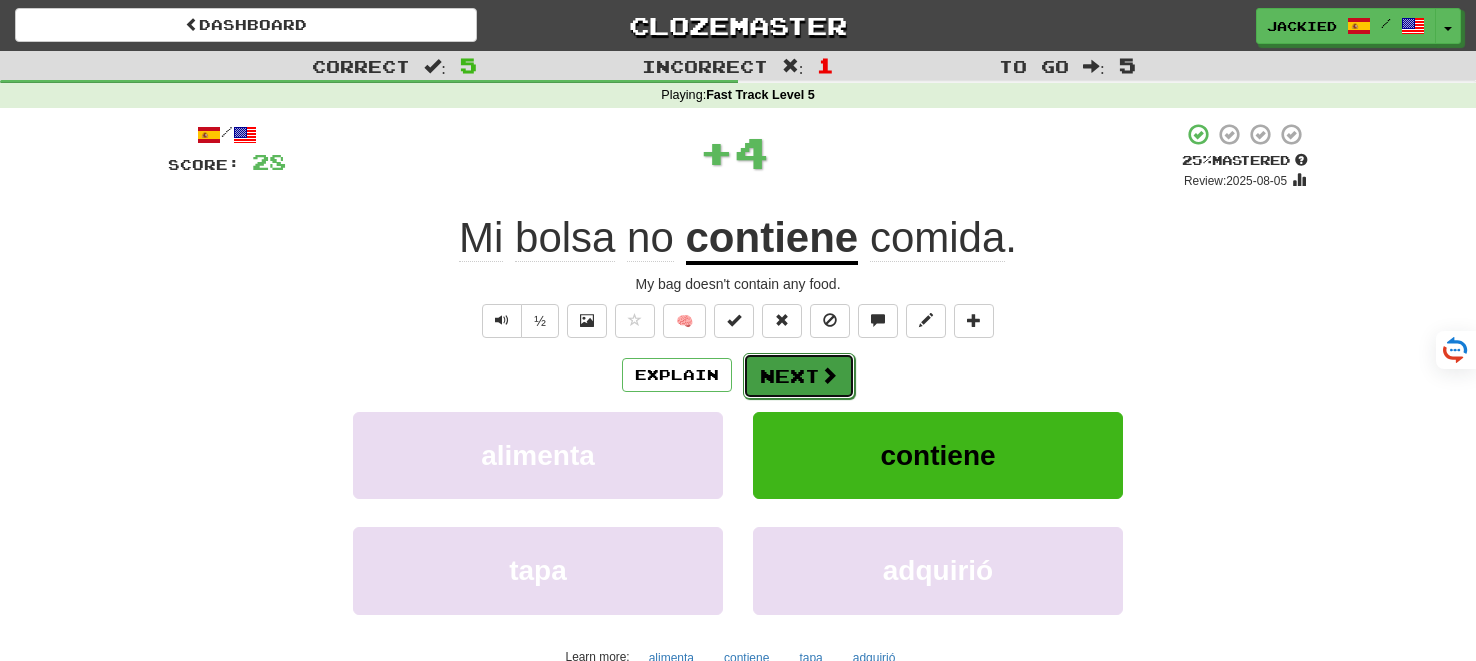 click on "Next" at bounding box center (799, 376) 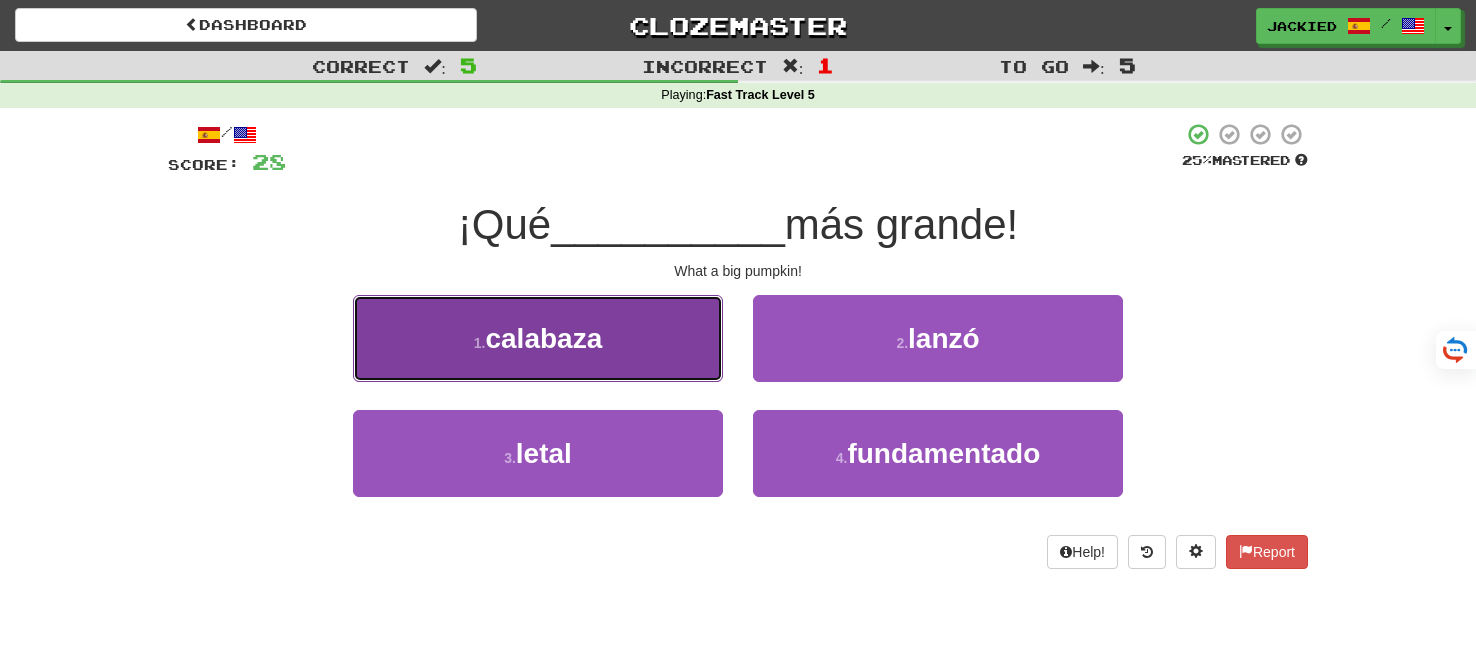 click on "calabaza" at bounding box center (543, 338) 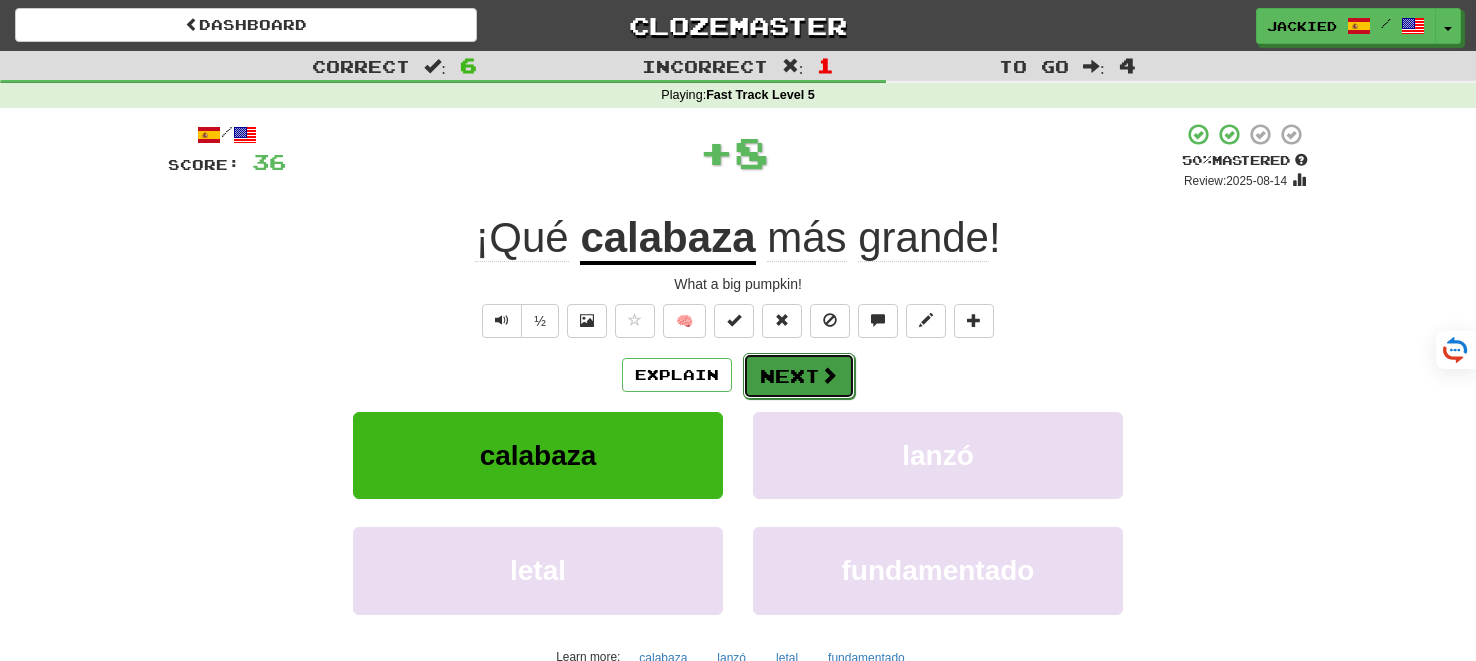 click on "Next" at bounding box center (799, 376) 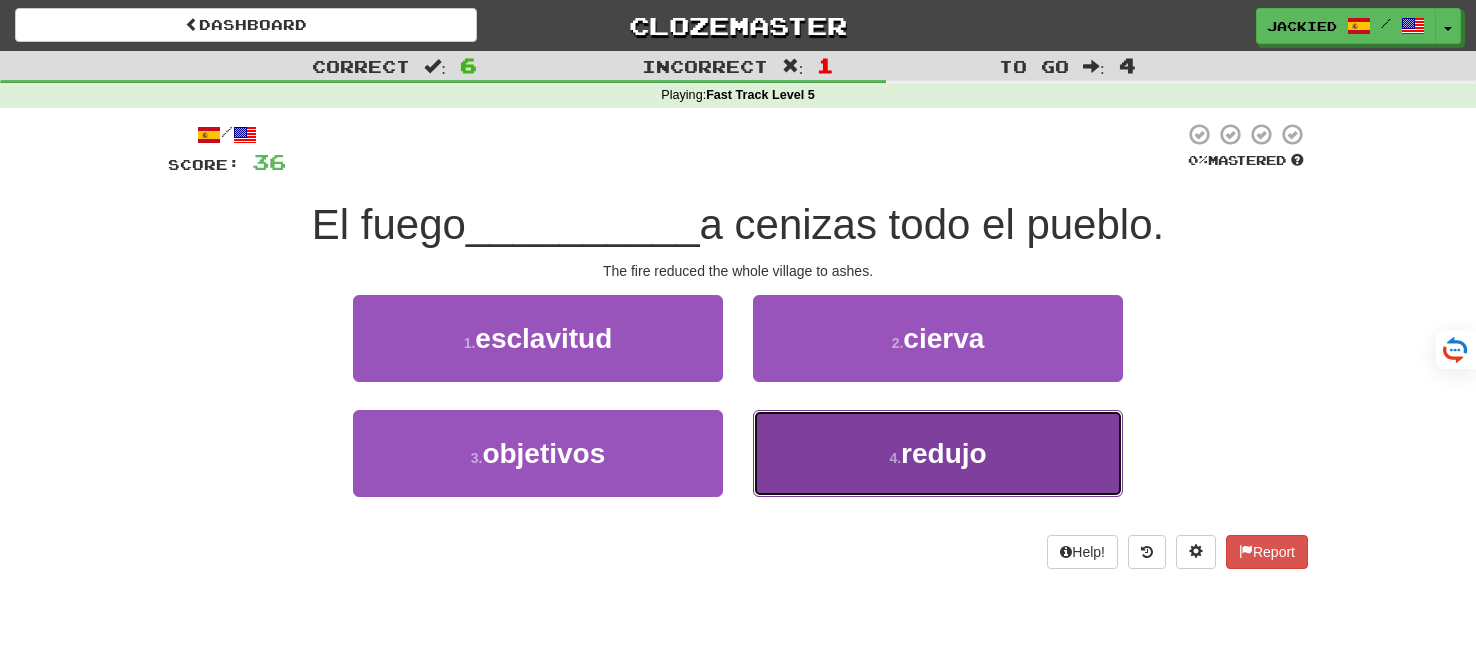 click on "redujo" at bounding box center (944, 453) 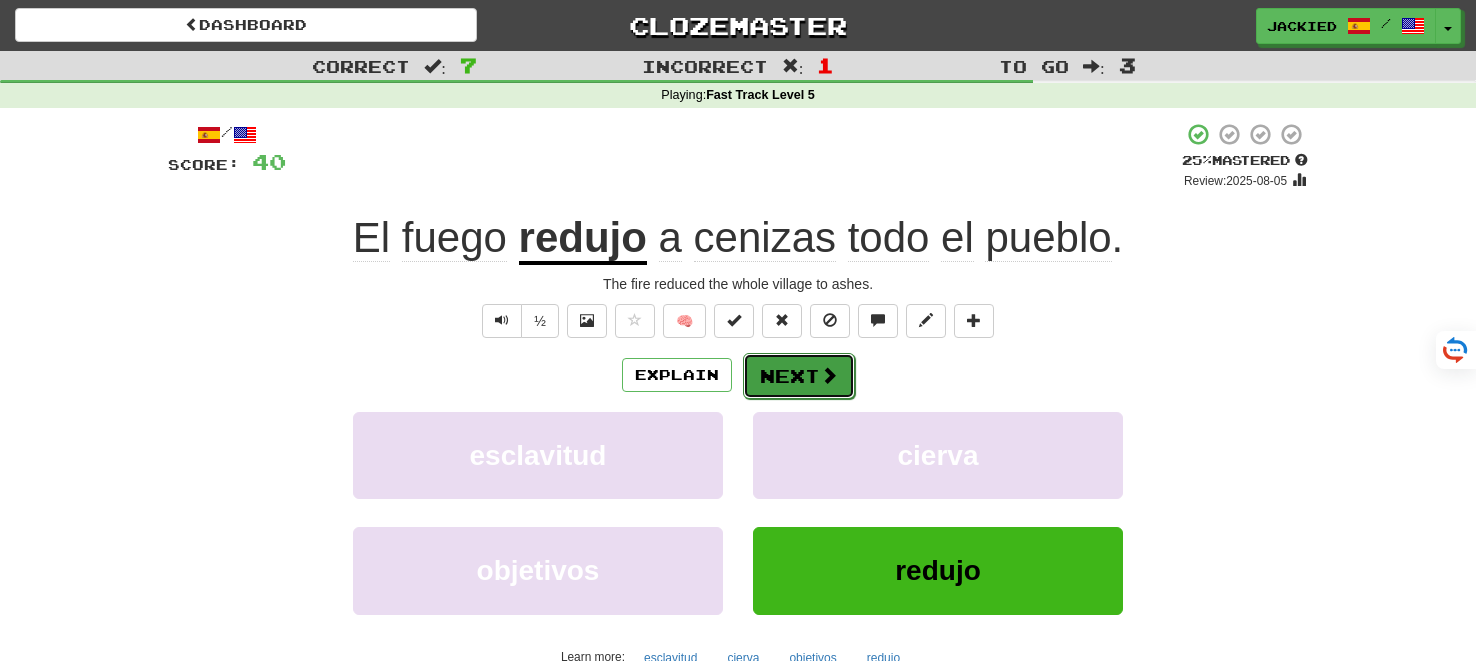 click on "Next" at bounding box center [799, 376] 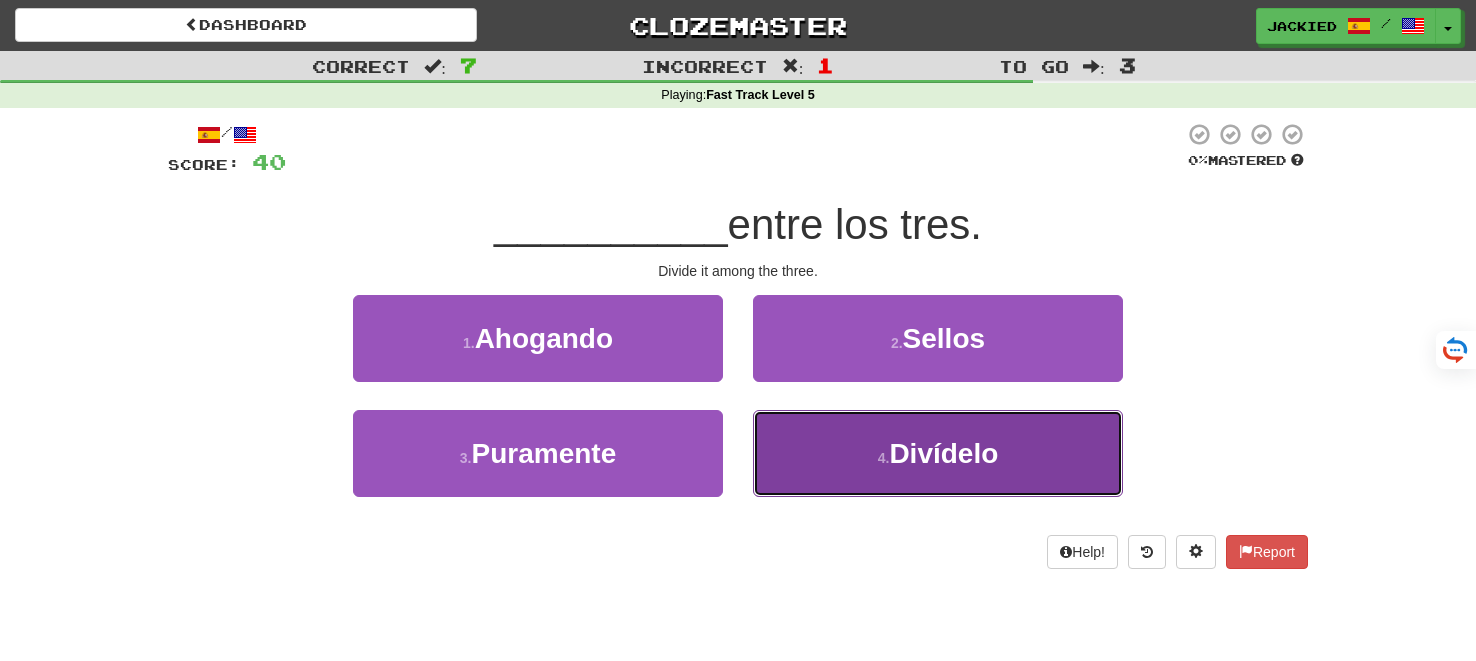 click on "4 .  Divídelo" at bounding box center (938, 453) 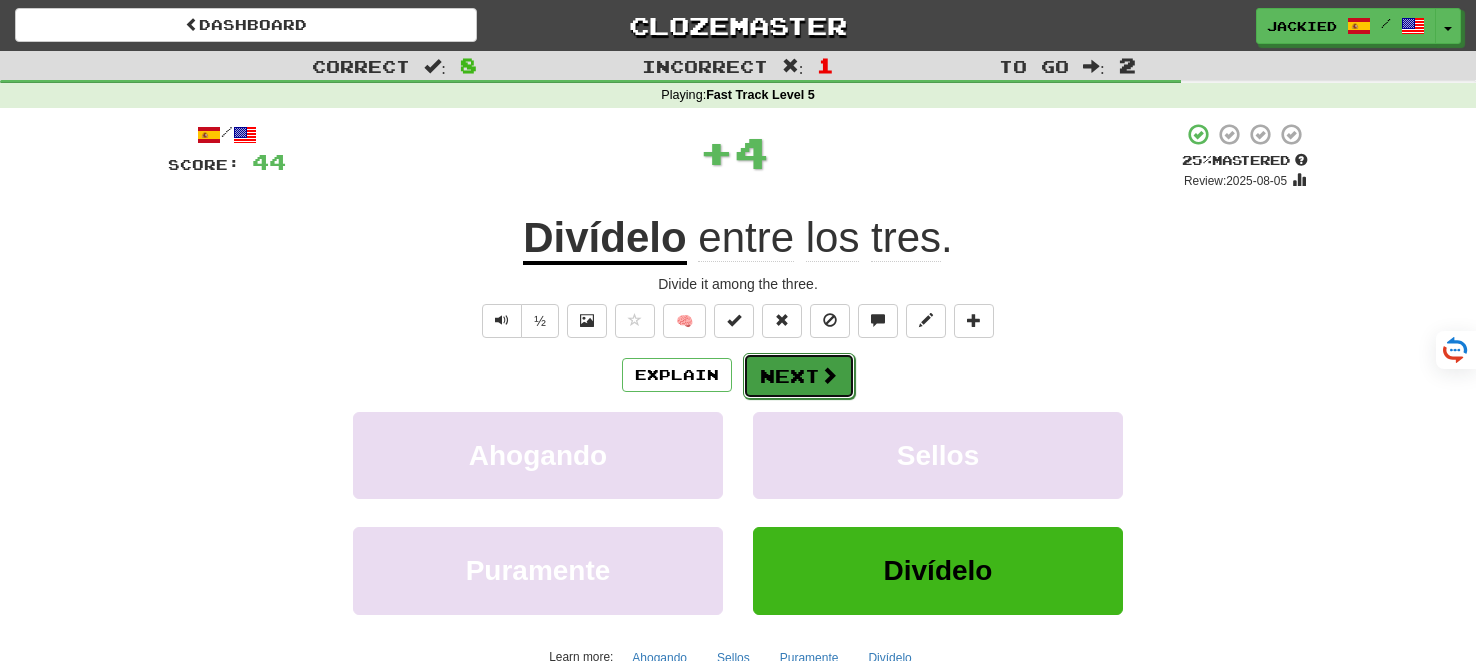 click on "Next" at bounding box center (799, 376) 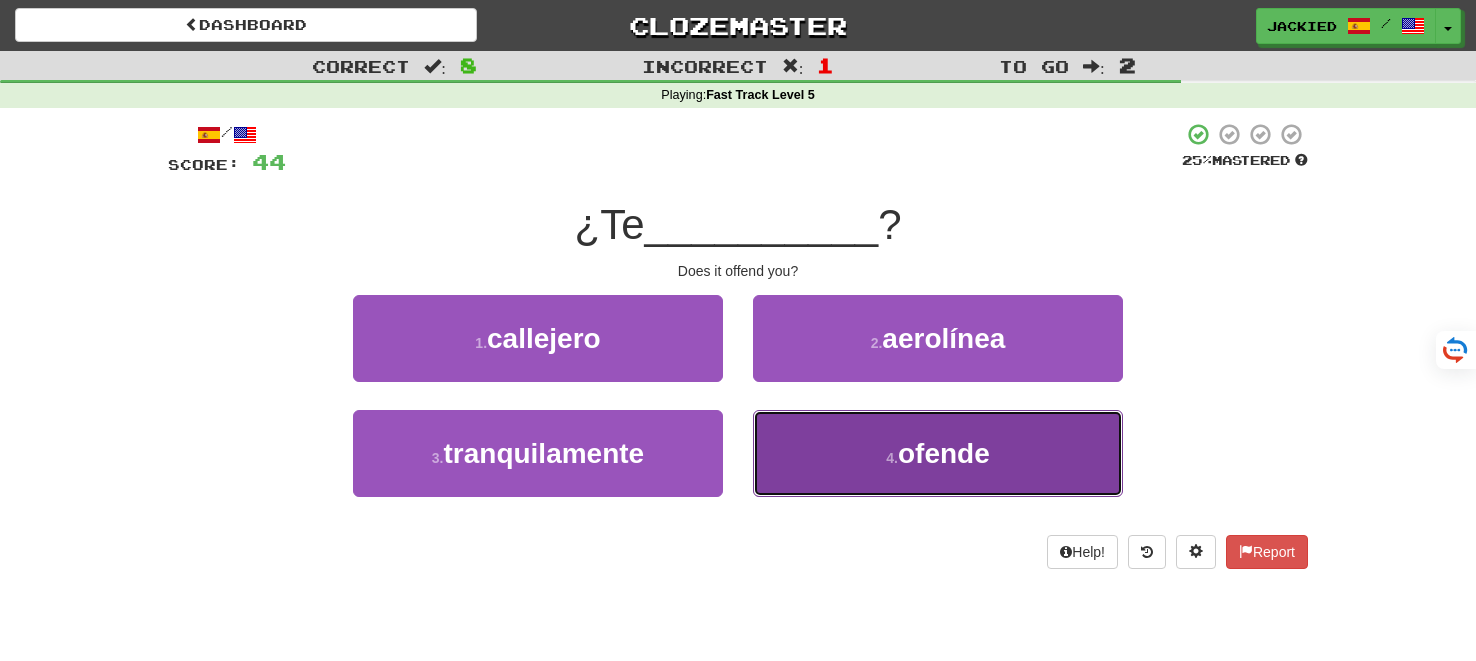 click on "4 .  ofende" at bounding box center [938, 453] 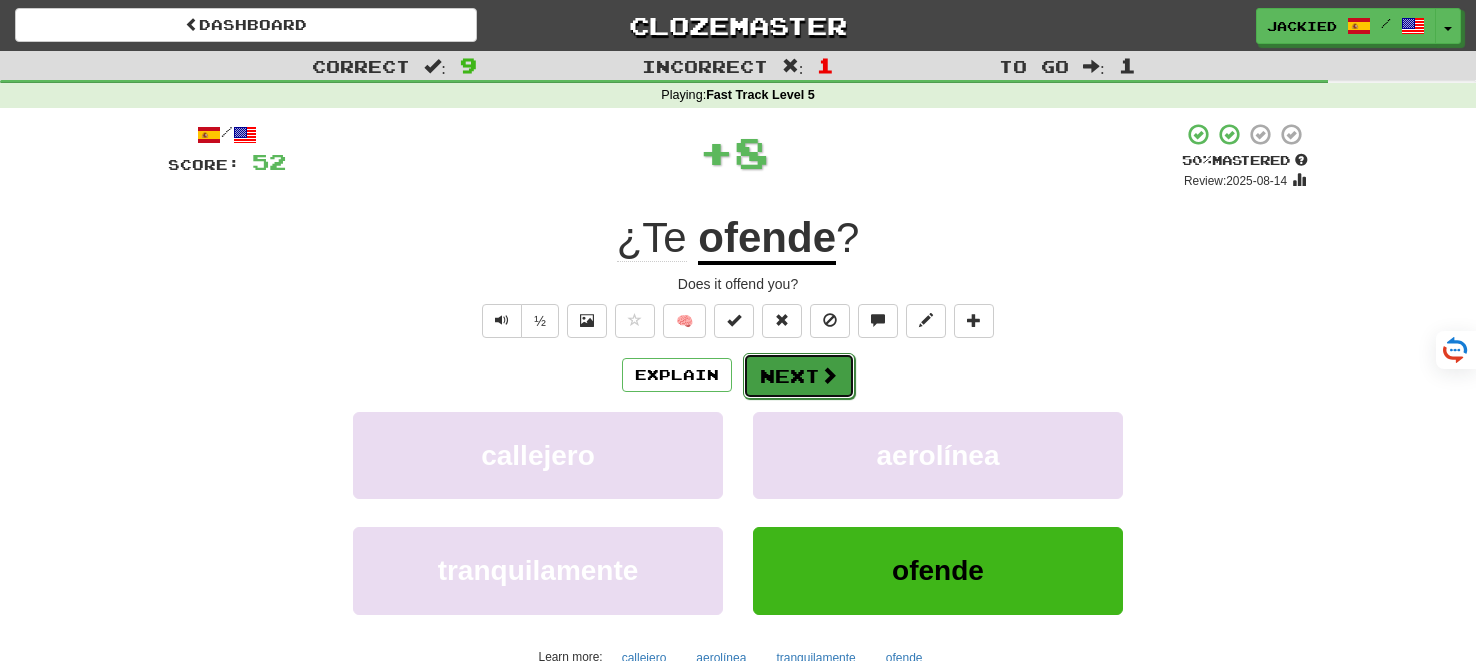 click on "Next" at bounding box center (799, 376) 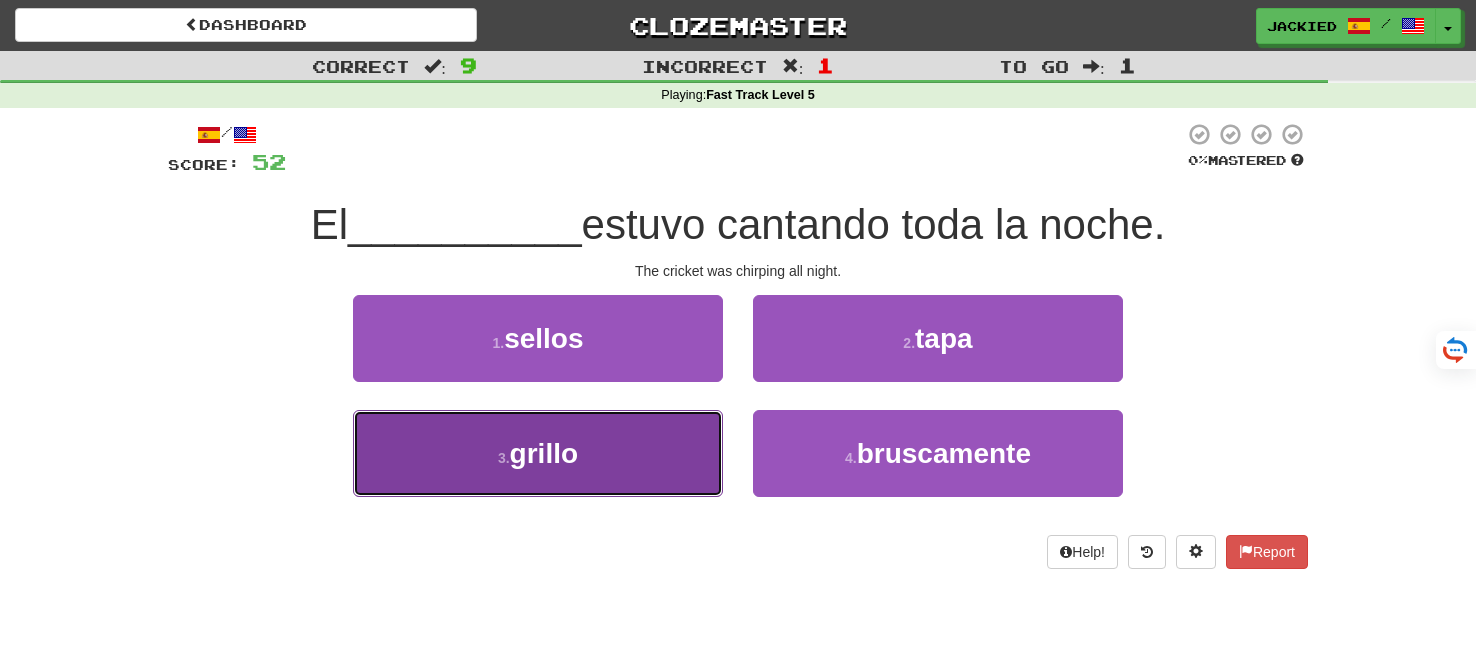 click on "3 .  grillo" at bounding box center (538, 453) 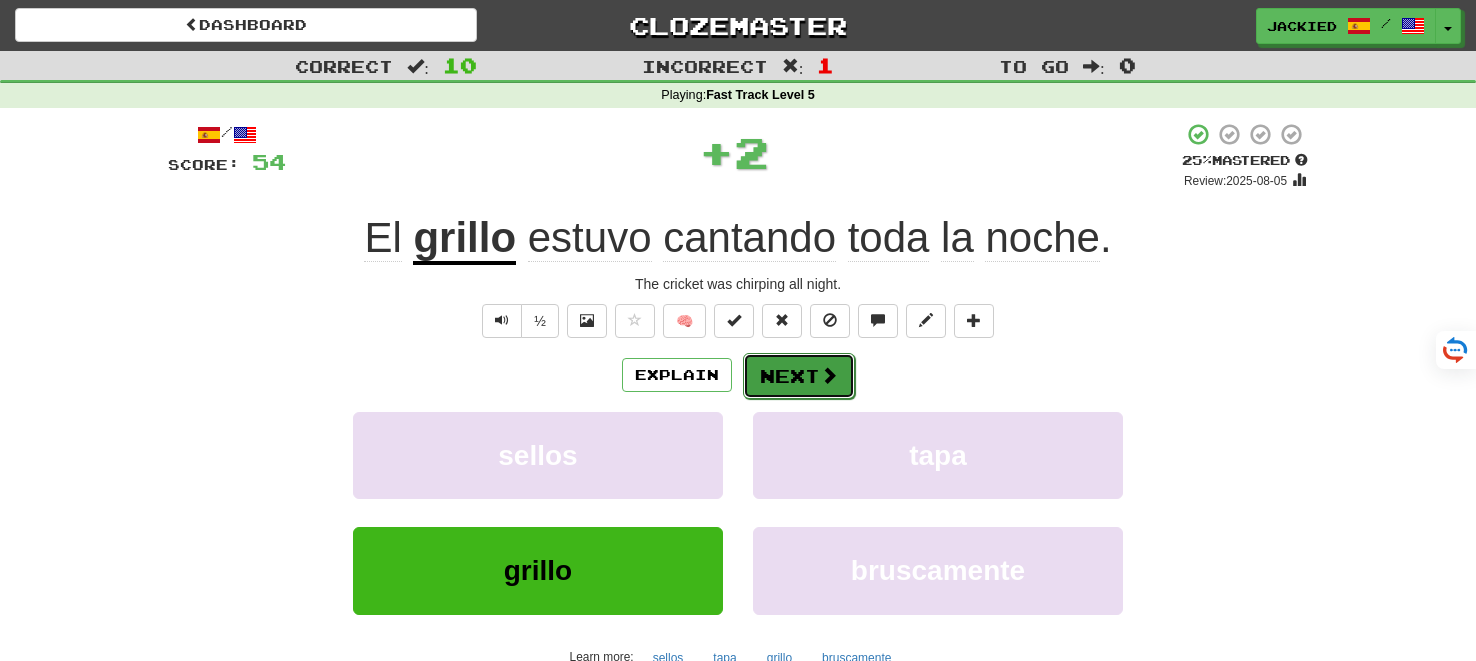 click on "Next" at bounding box center (799, 376) 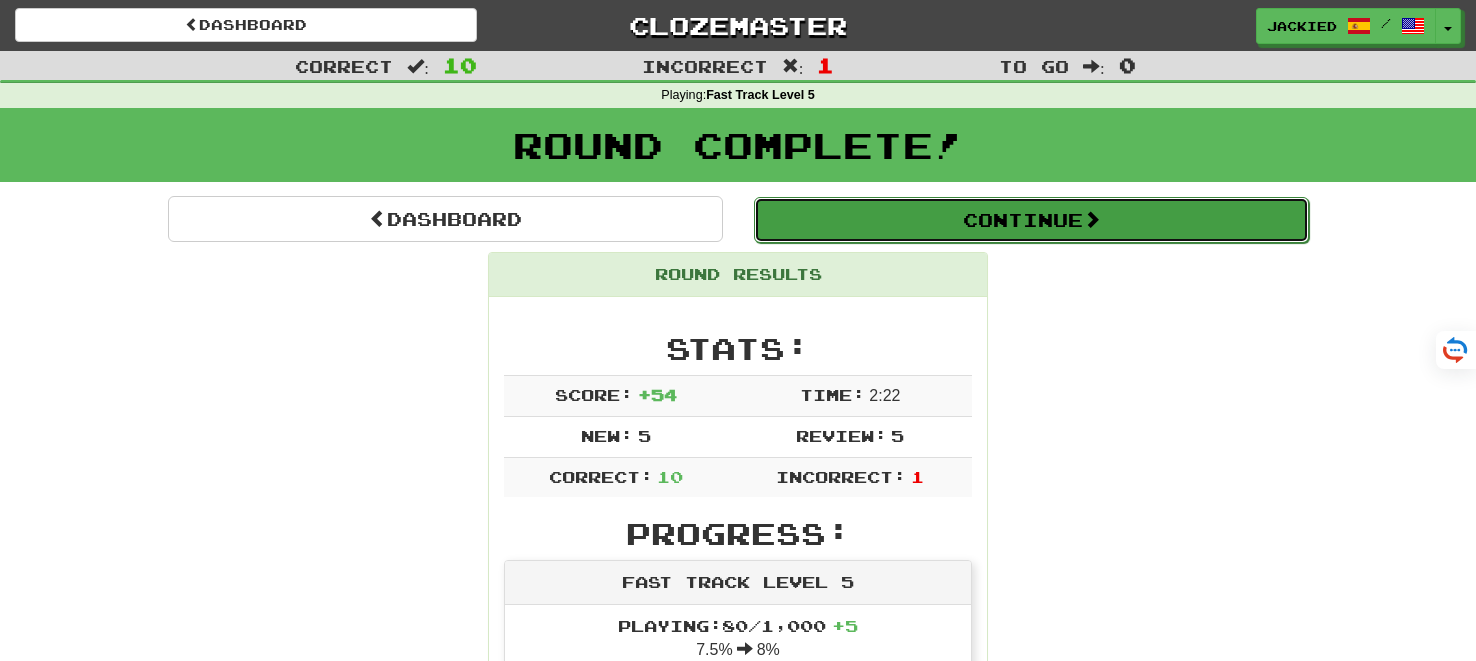 click on "Continue" at bounding box center (1031, 220) 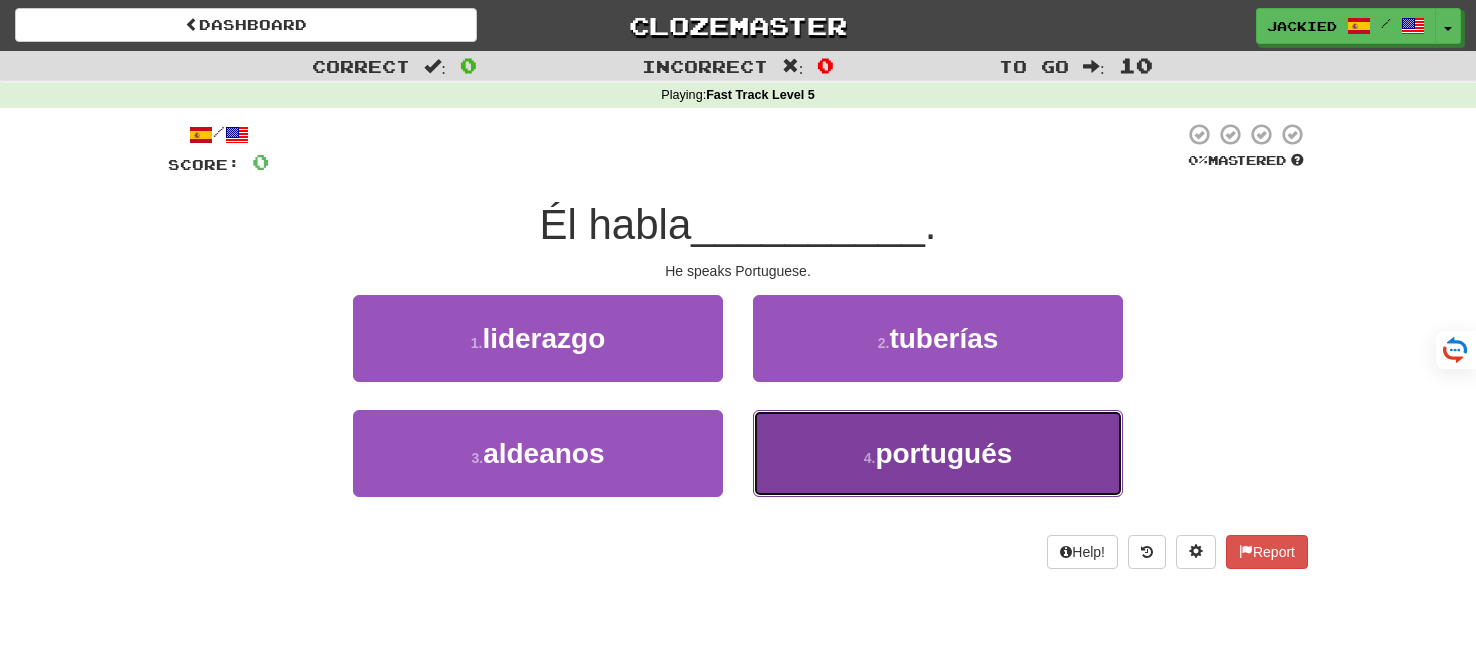 click on "4 .  portugués" at bounding box center (938, 453) 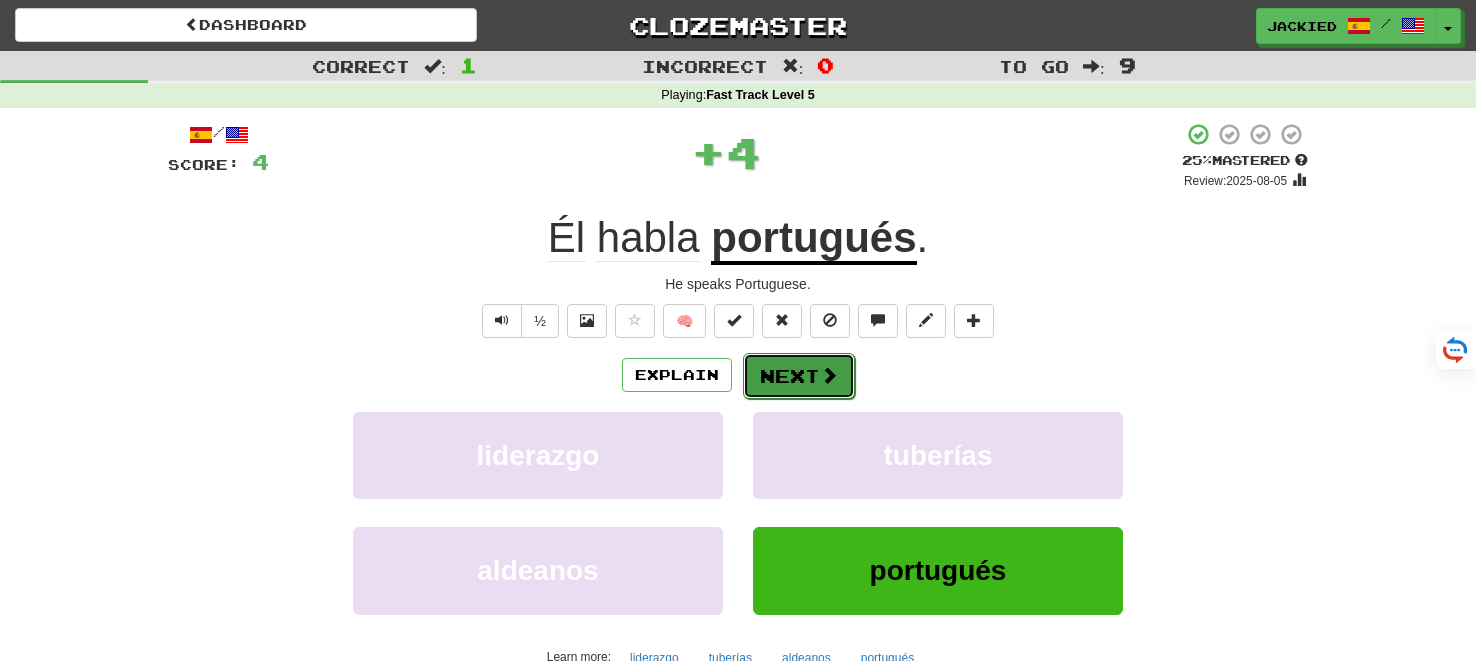 click on "Next" at bounding box center (799, 376) 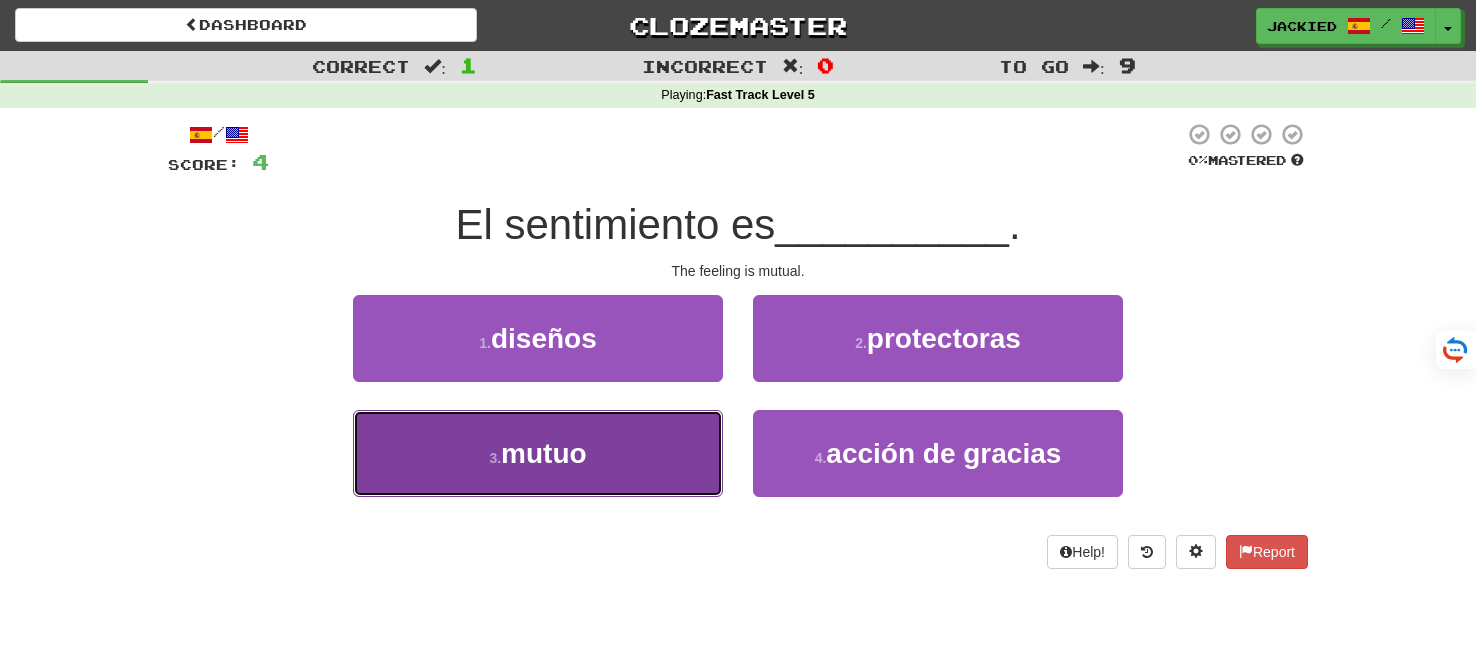 click on "3 .  mutuo" at bounding box center (538, 453) 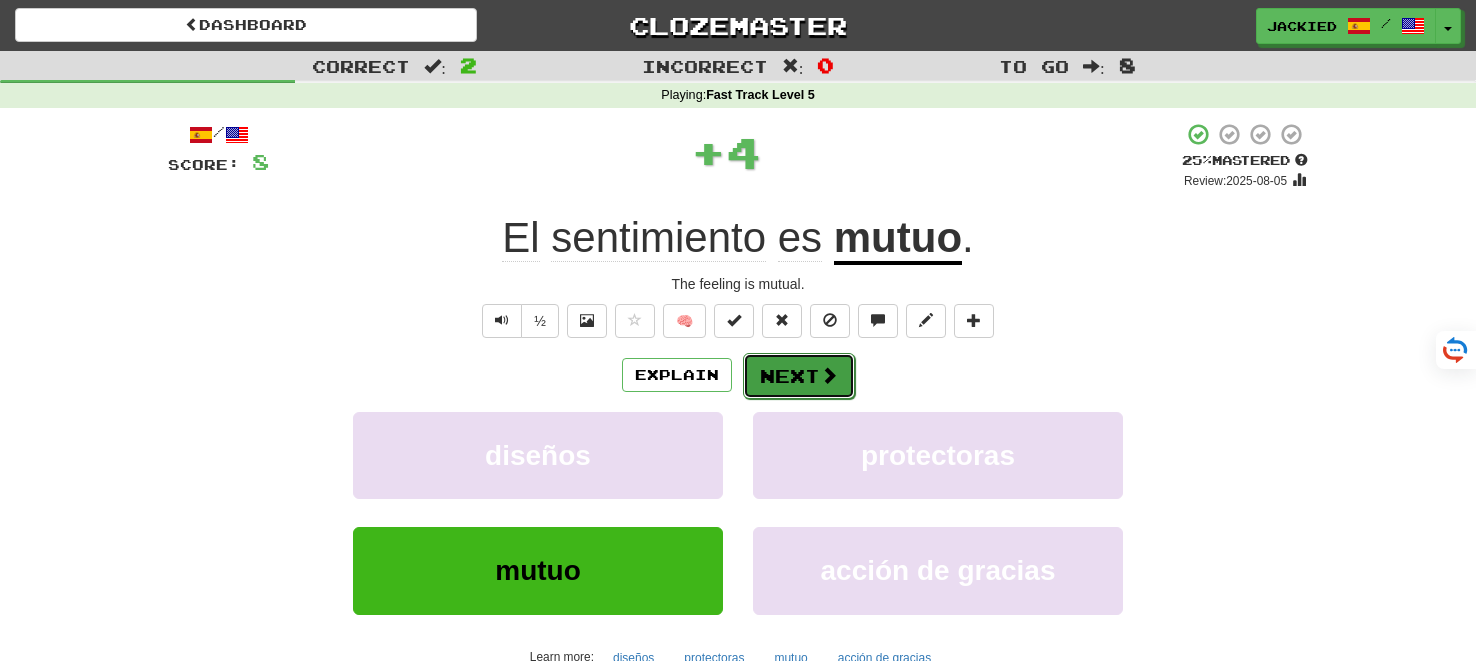 click on "Next" at bounding box center (799, 376) 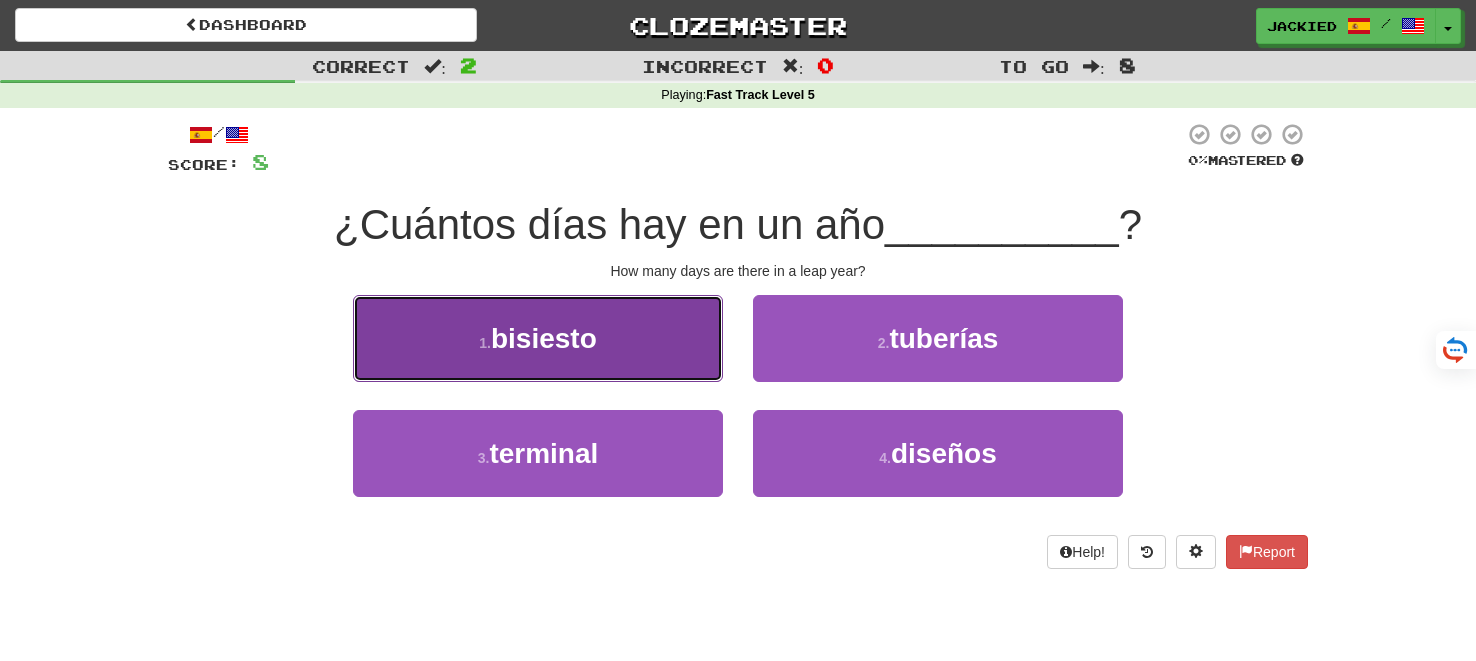 click on "1 .  bisiesto" at bounding box center (538, 338) 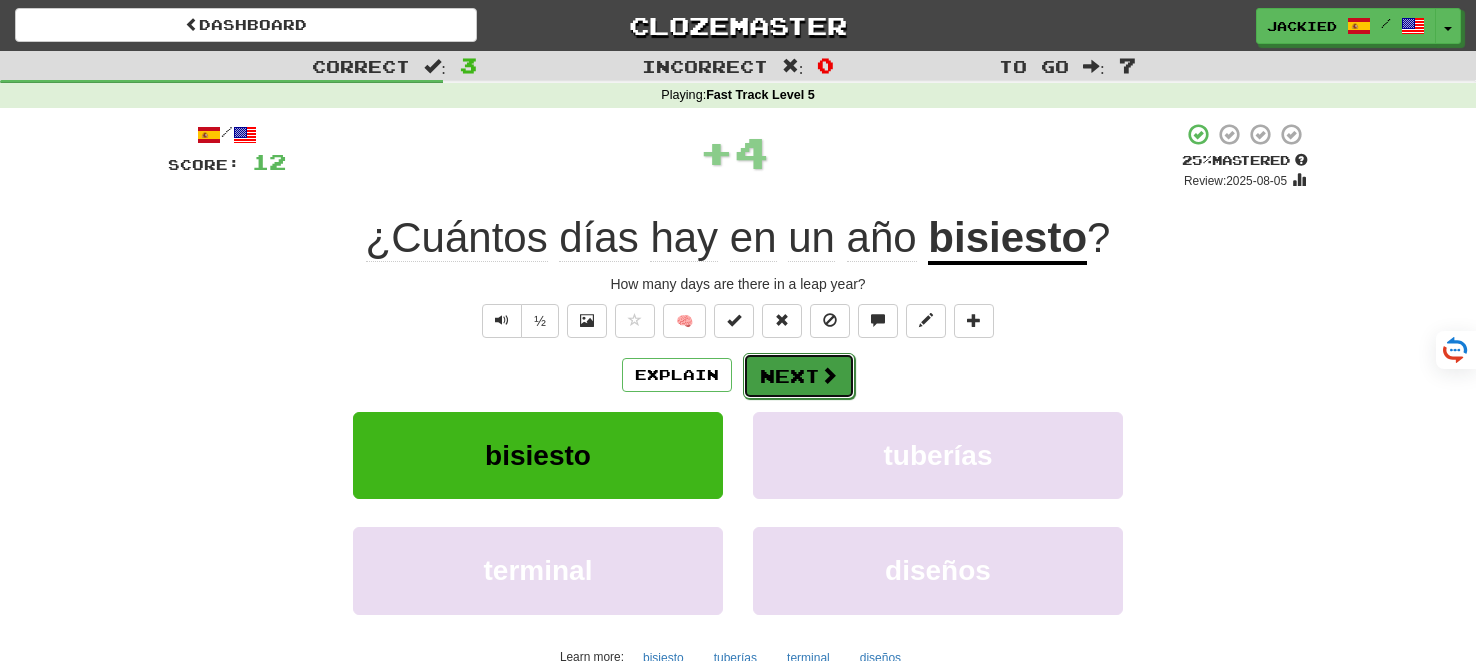 click on "Next" at bounding box center [799, 376] 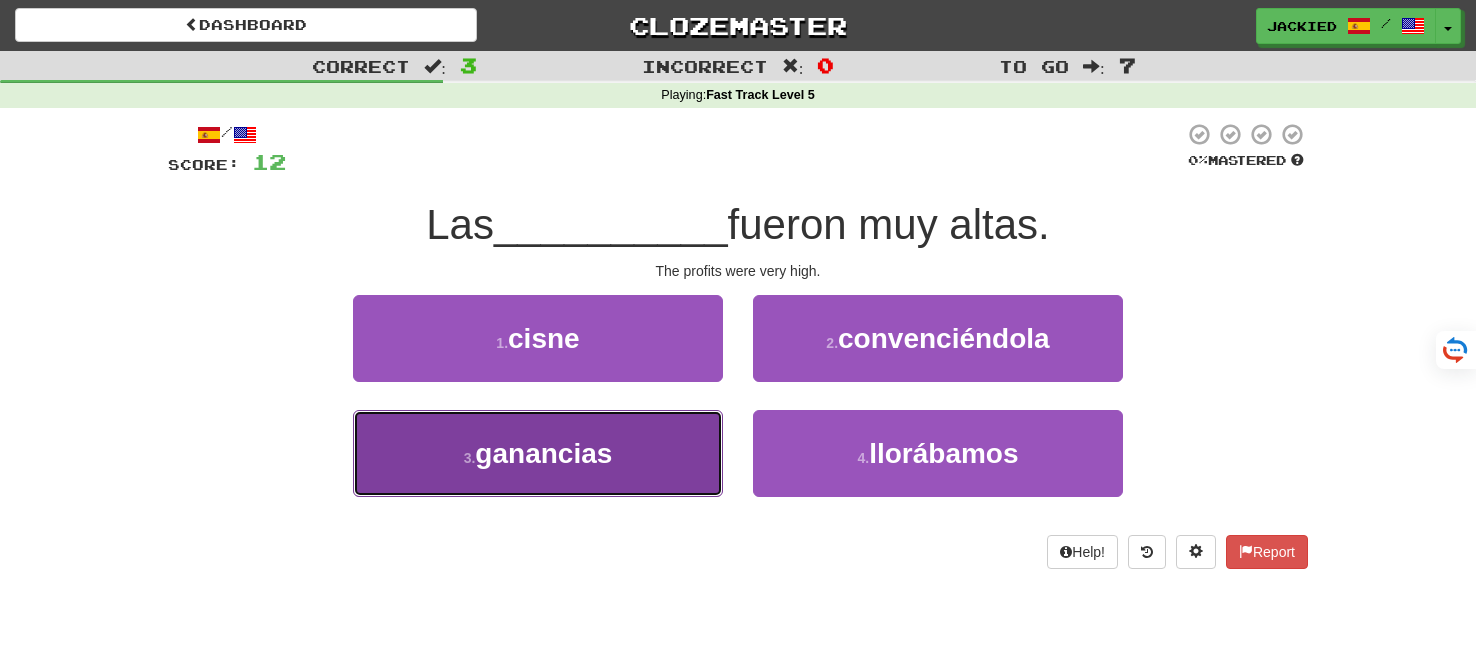 click on "3 .  ganancias" at bounding box center (538, 453) 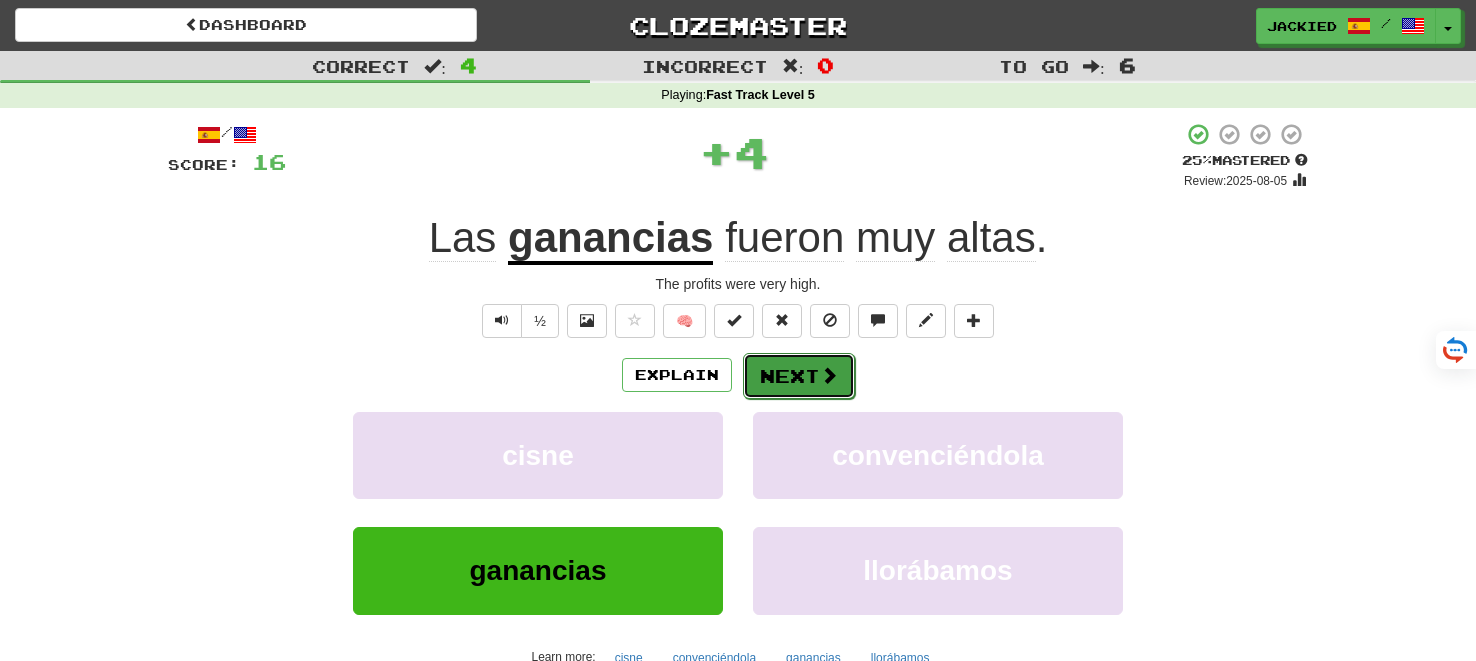 click on "Next" at bounding box center (799, 376) 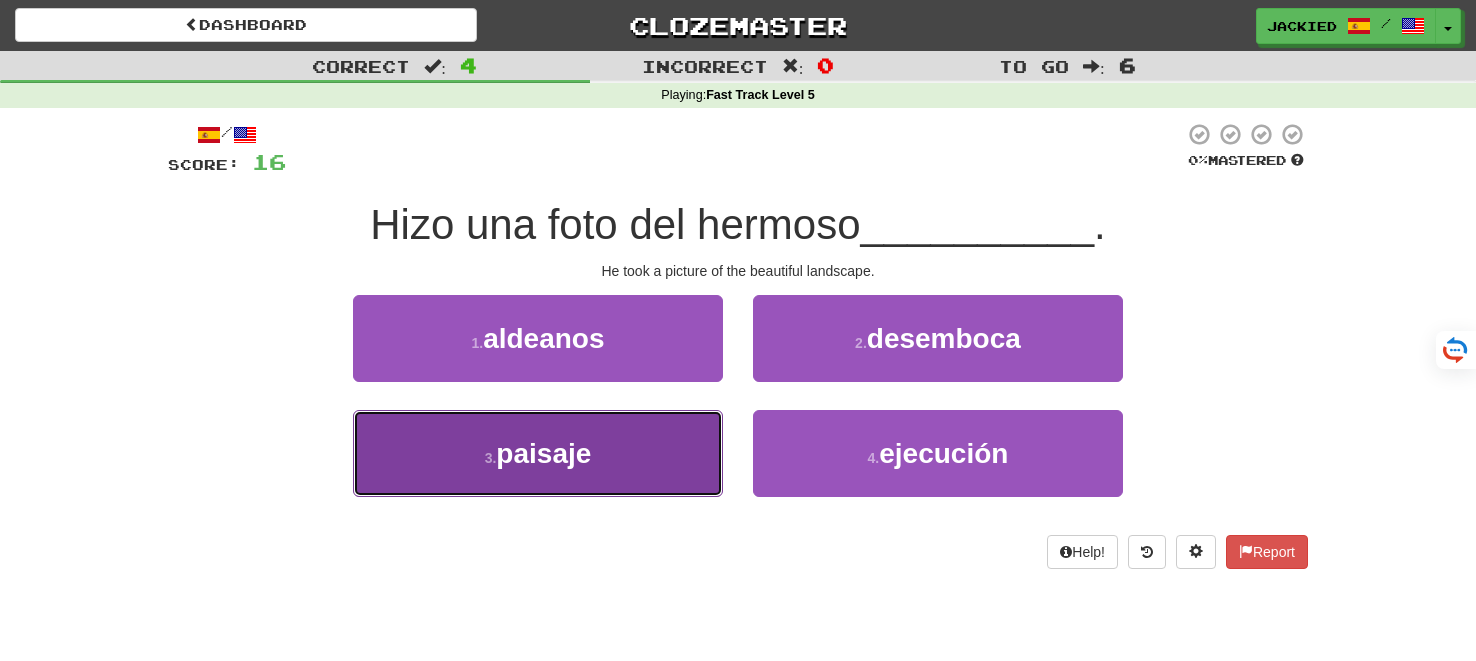 click on "3 .  paisaje" at bounding box center [538, 453] 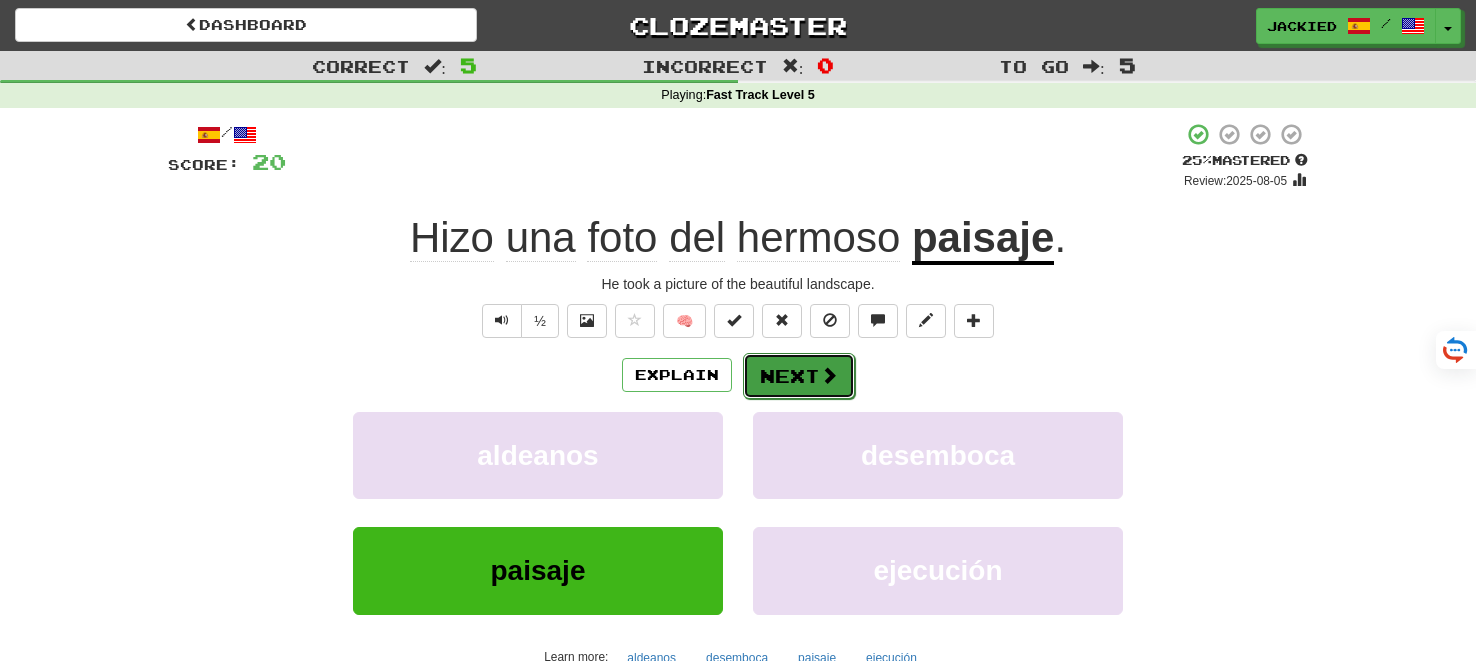 click on "Next" at bounding box center [799, 376] 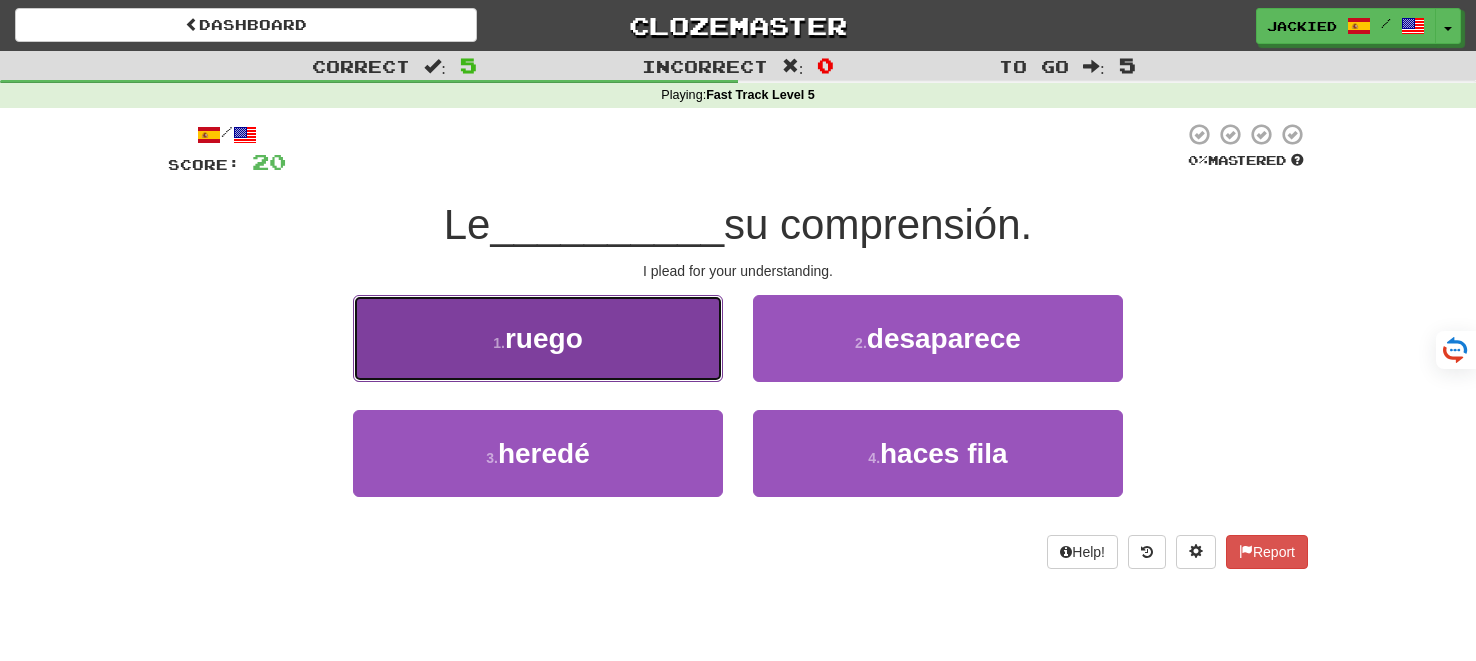 click on "1 .  ruego" at bounding box center (538, 338) 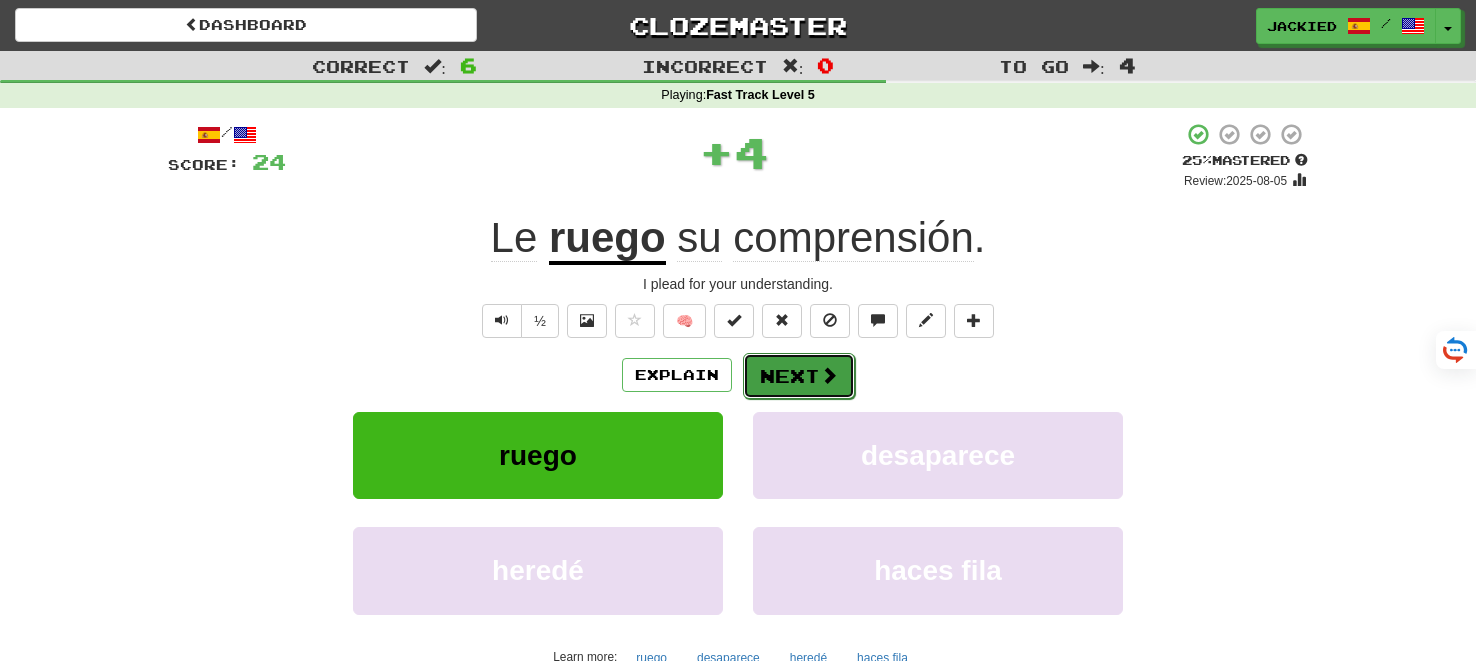 click on "Next" at bounding box center (799, 376) 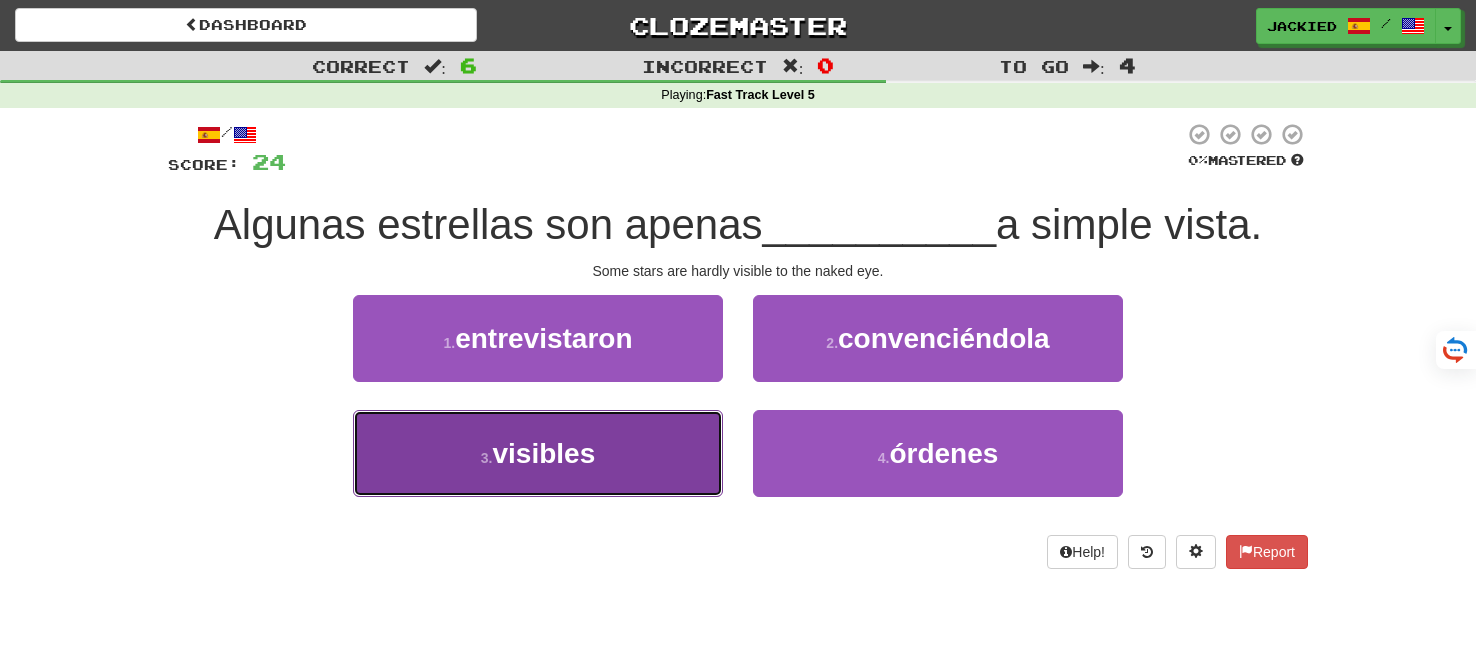 click on "3 .  visibles" at bounding box center [538, 453] 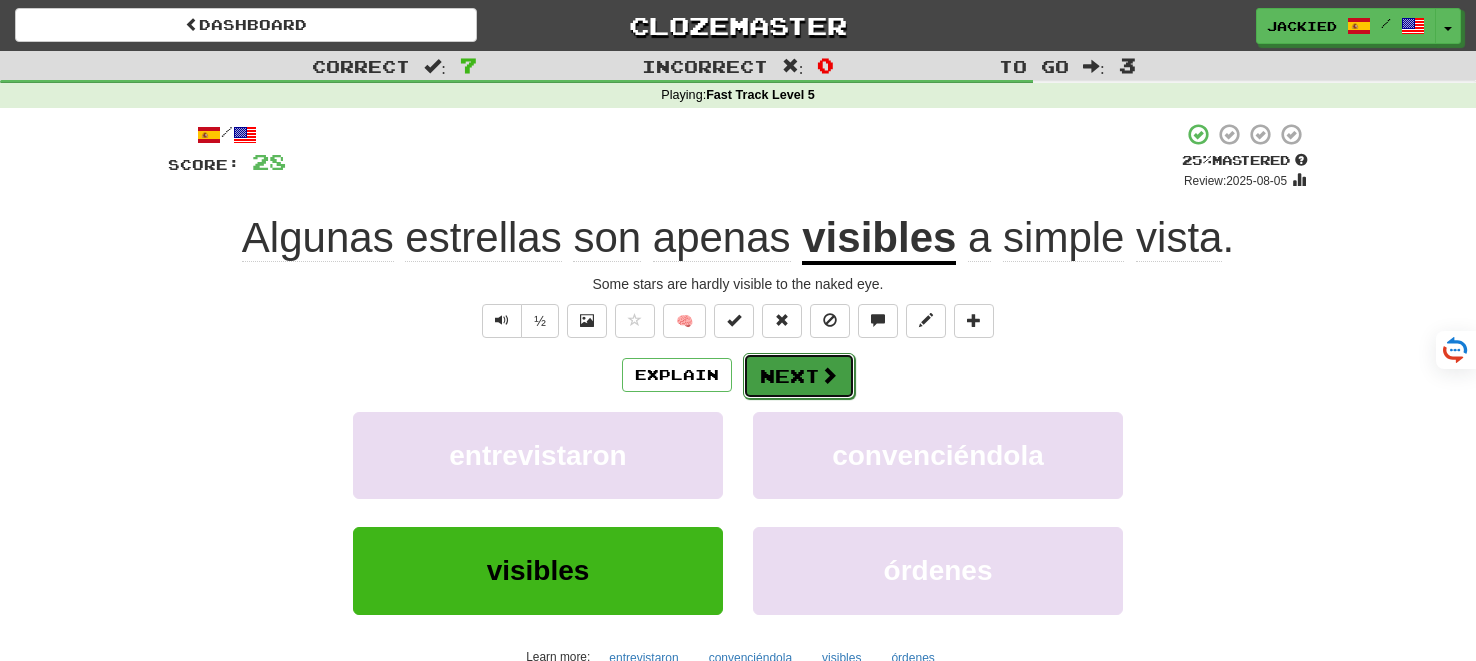 click on "Next" at bounding box center (799, 376) 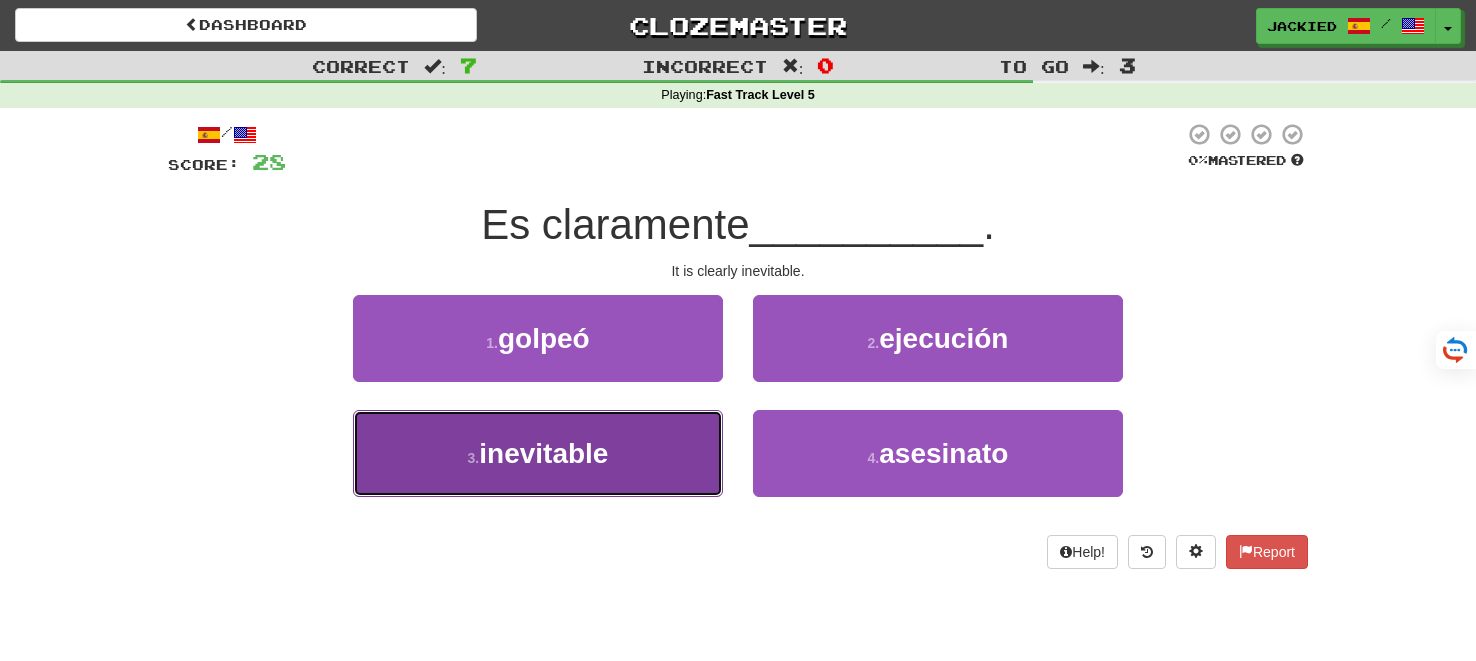 click on "3 .  inevitable" at bounding box center [538, 453] 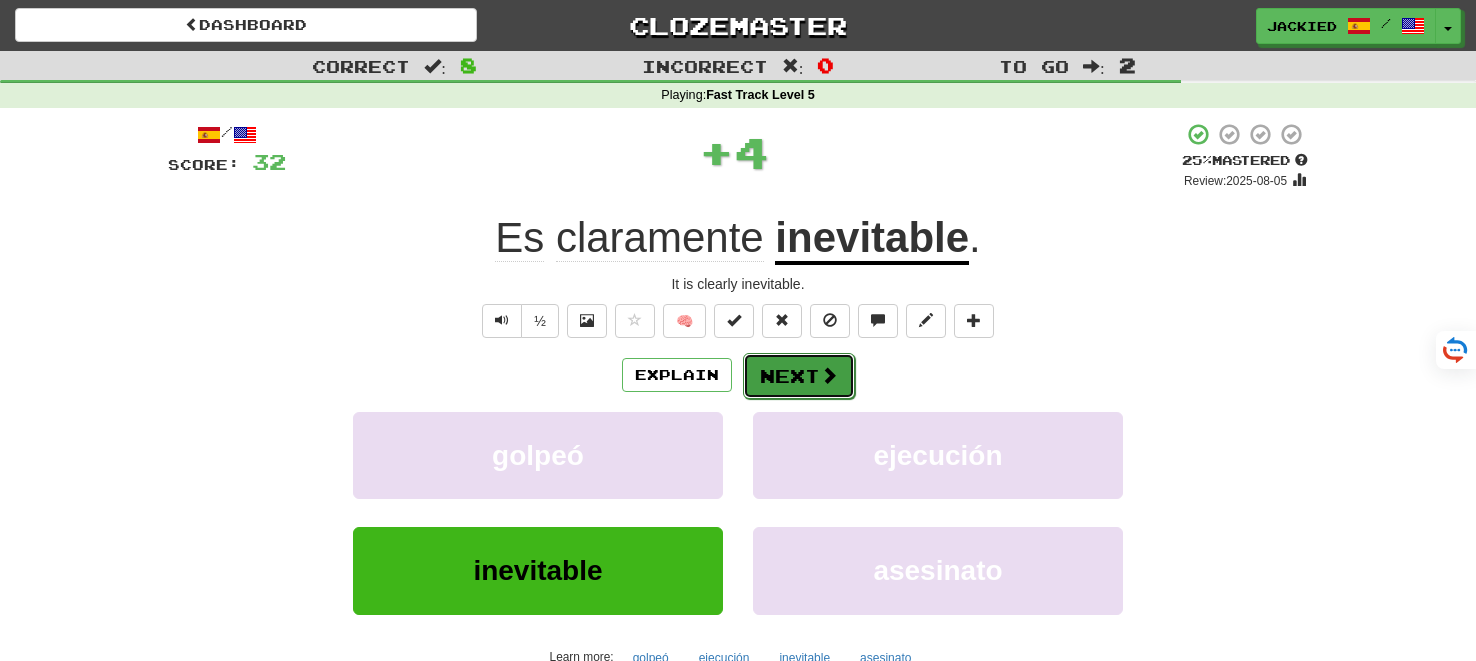 click on "Next" at bounding box center [799, 376] 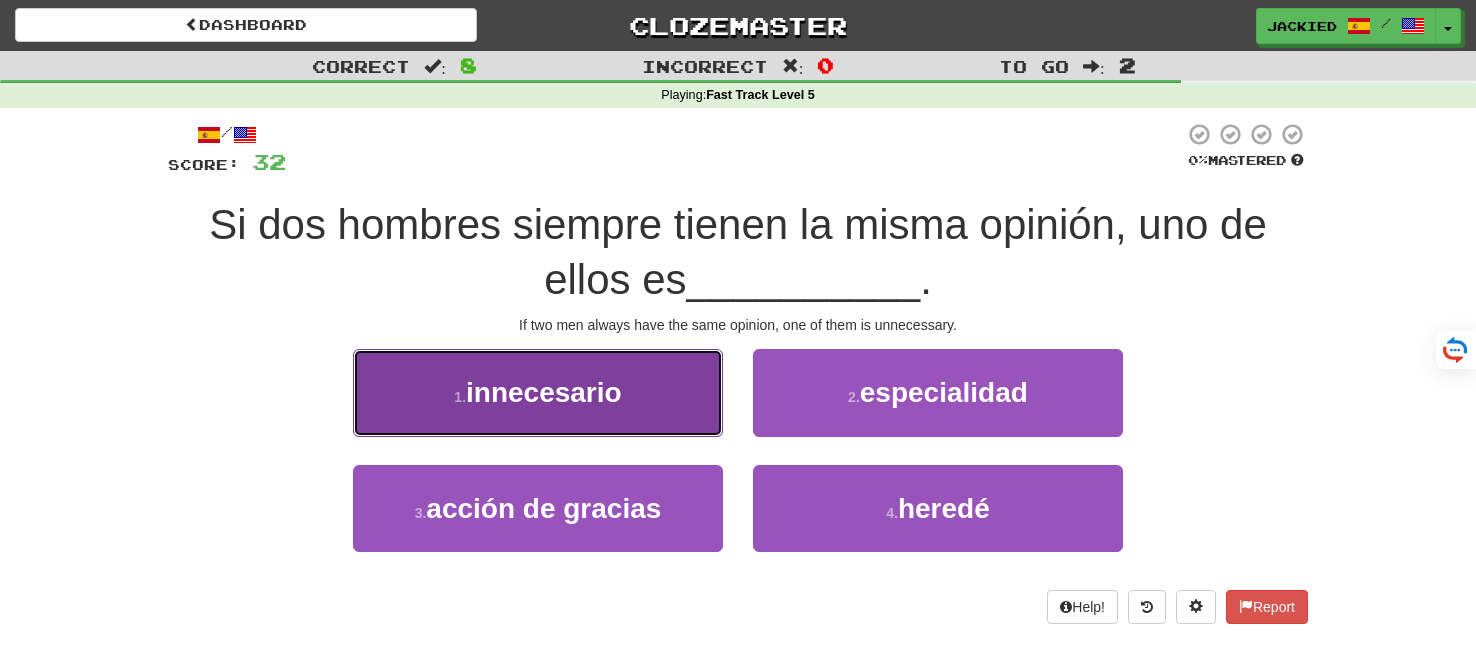click on "1 .  innecesario" at bounding box center (538, 392) 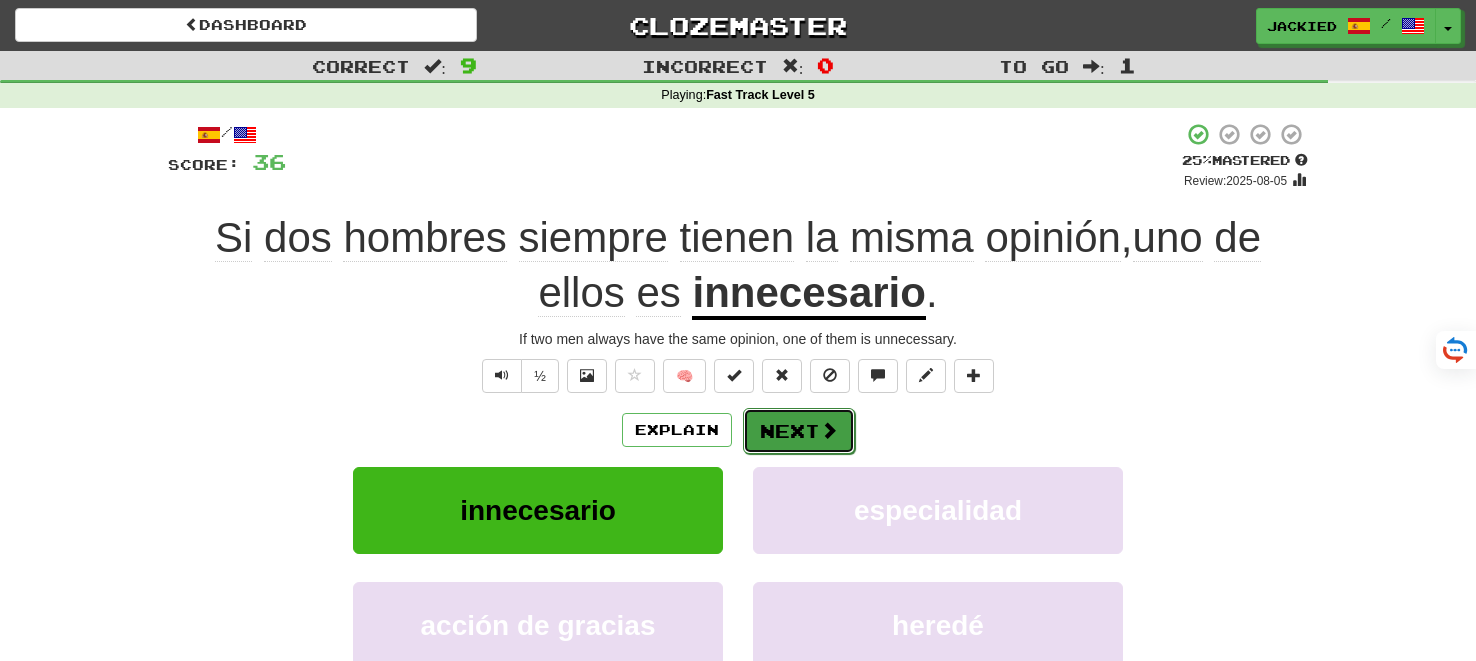 click on "Next" at bounding box center [799, 431] 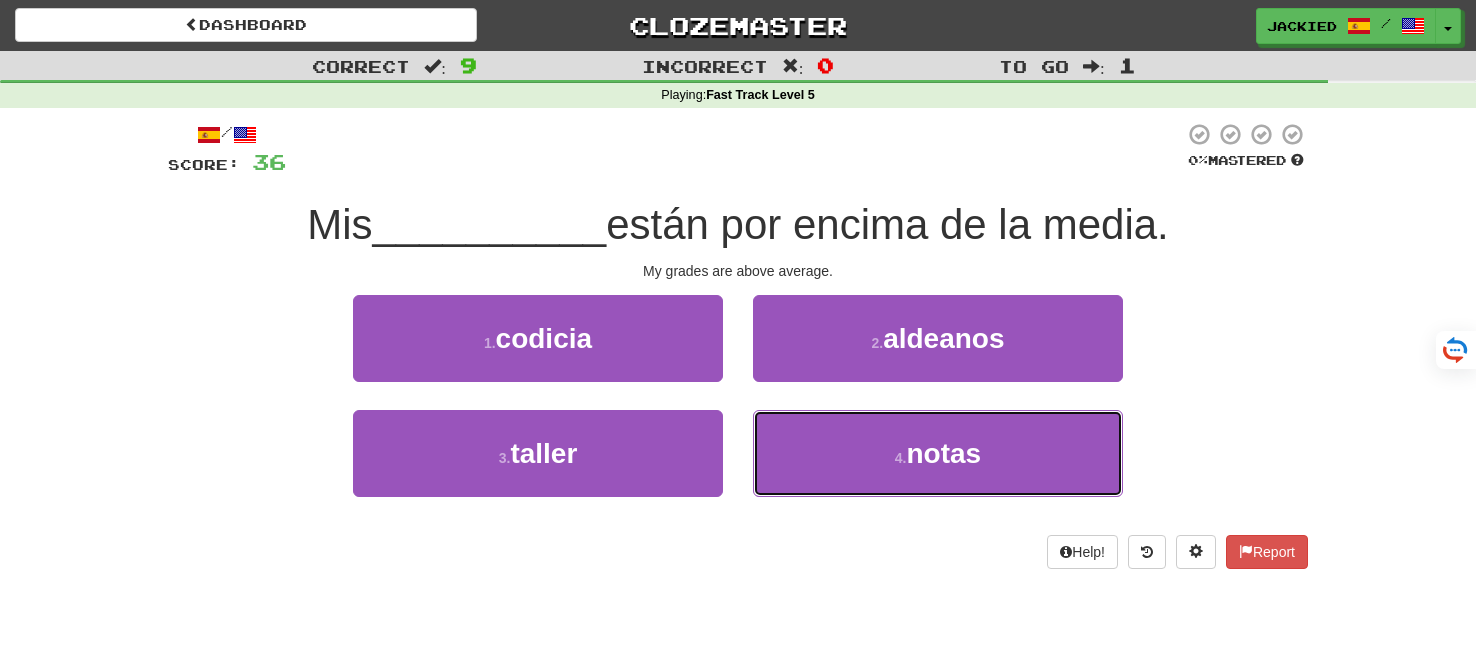 click on "4 .  notas" at bounding box center (938, 453) 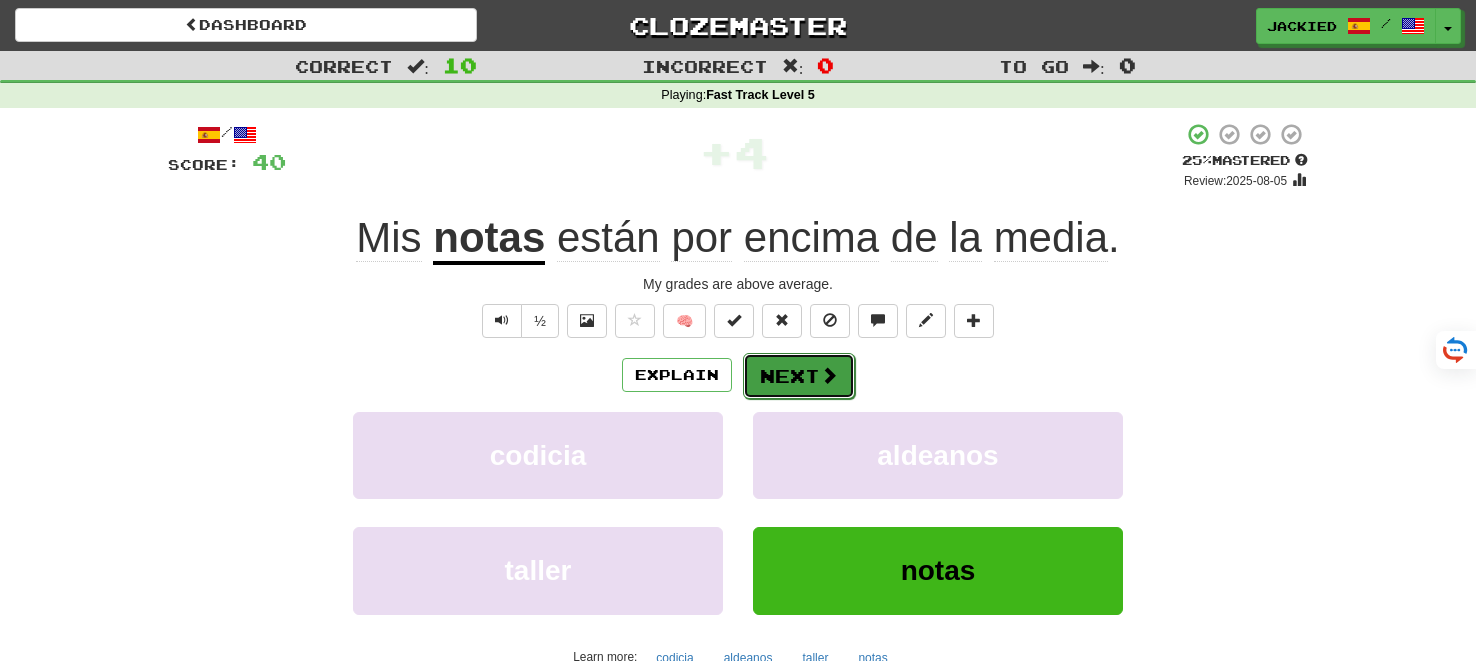 click on "Next" at bounding box center (799, 376) 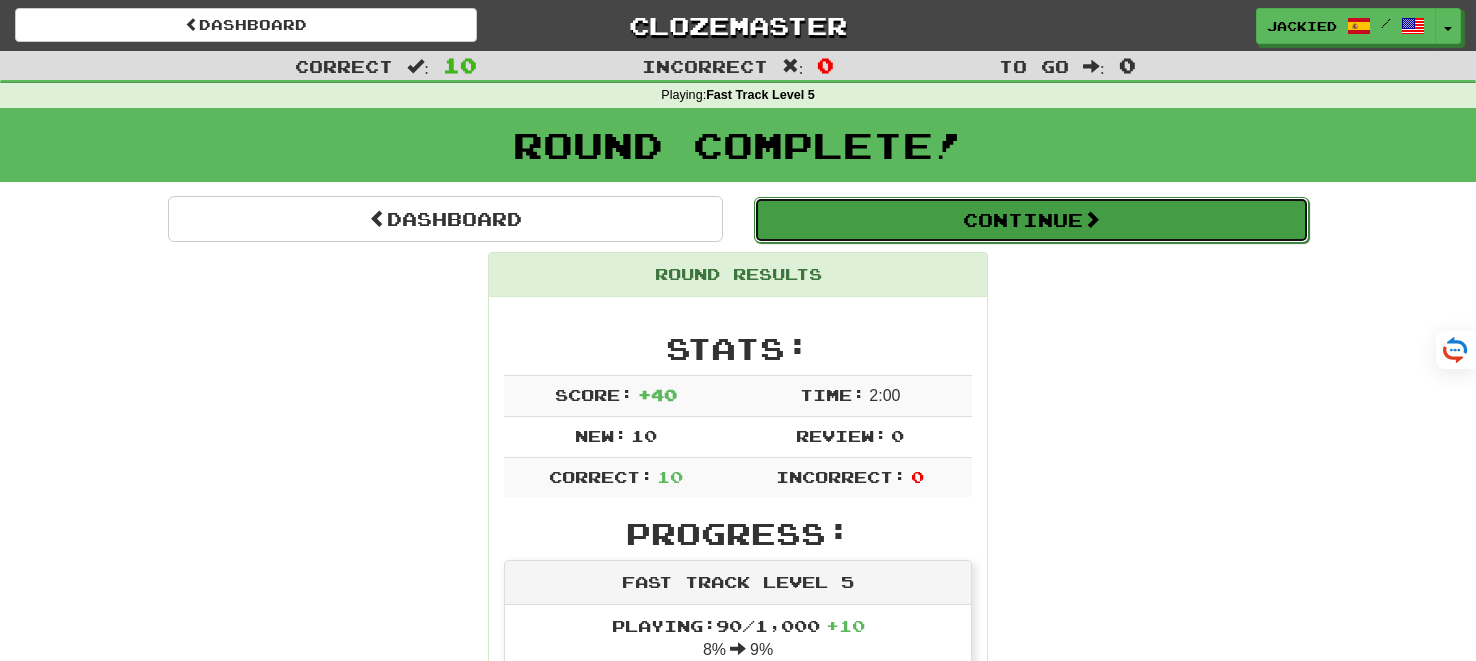 click on "Continue" at bounding box center [1031, 220] 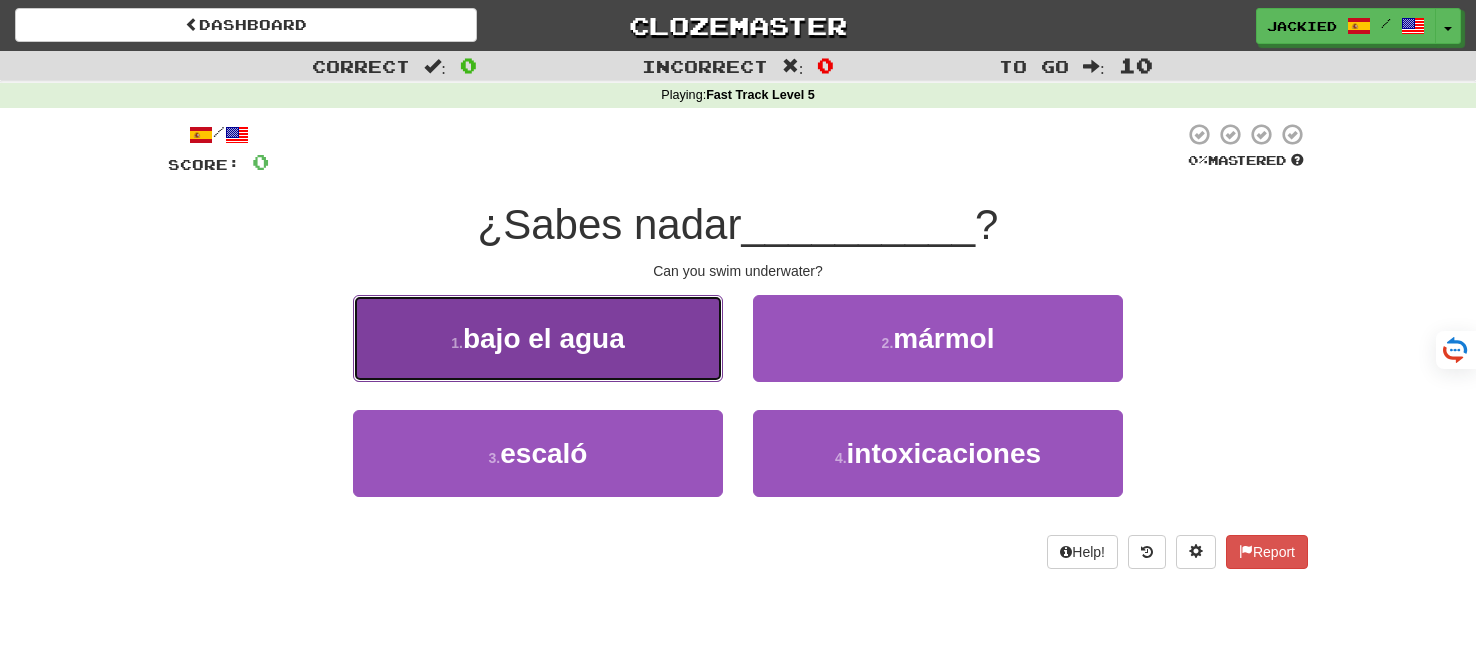 click on "bajo el agua" at bounding box center (544, 338) 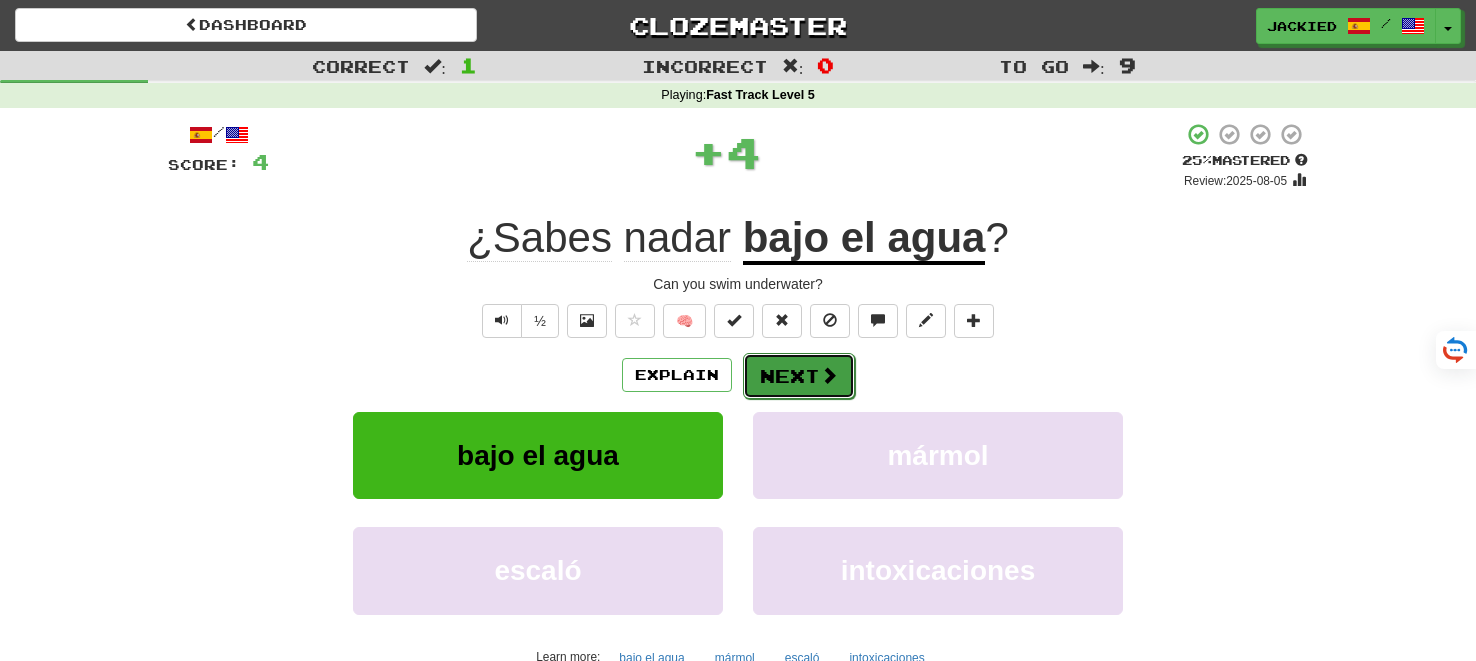 click on "Next" at bounding box center (799, 376) 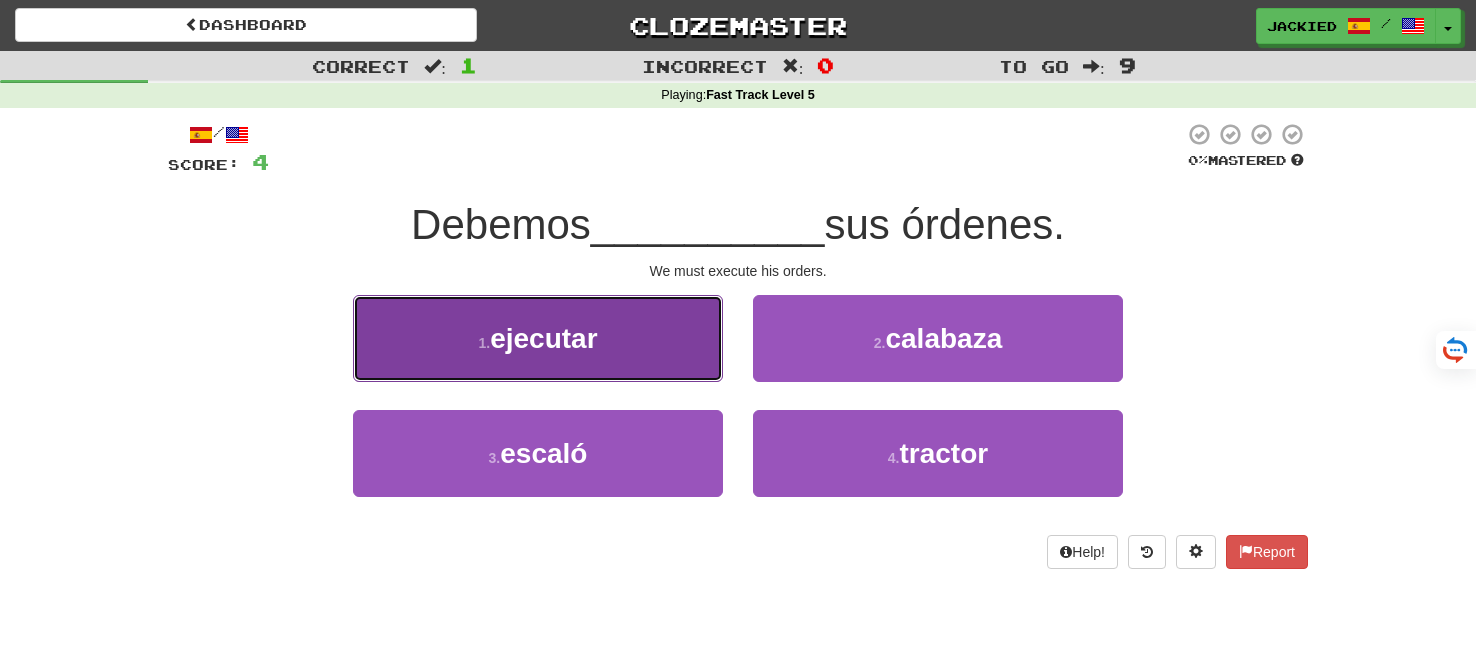 click on "1 .  ejecutar" at bounding box center [538, 338] 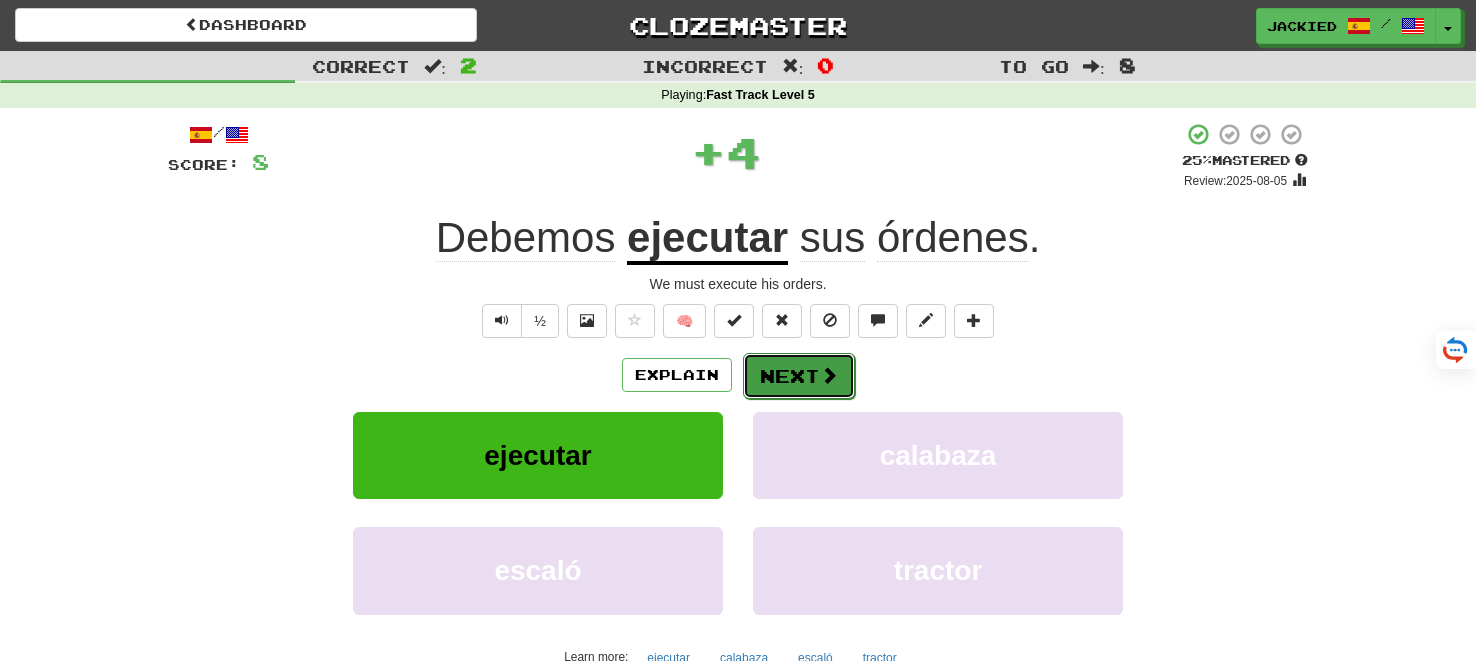 click on "Next" at bounding box center [799, 376] 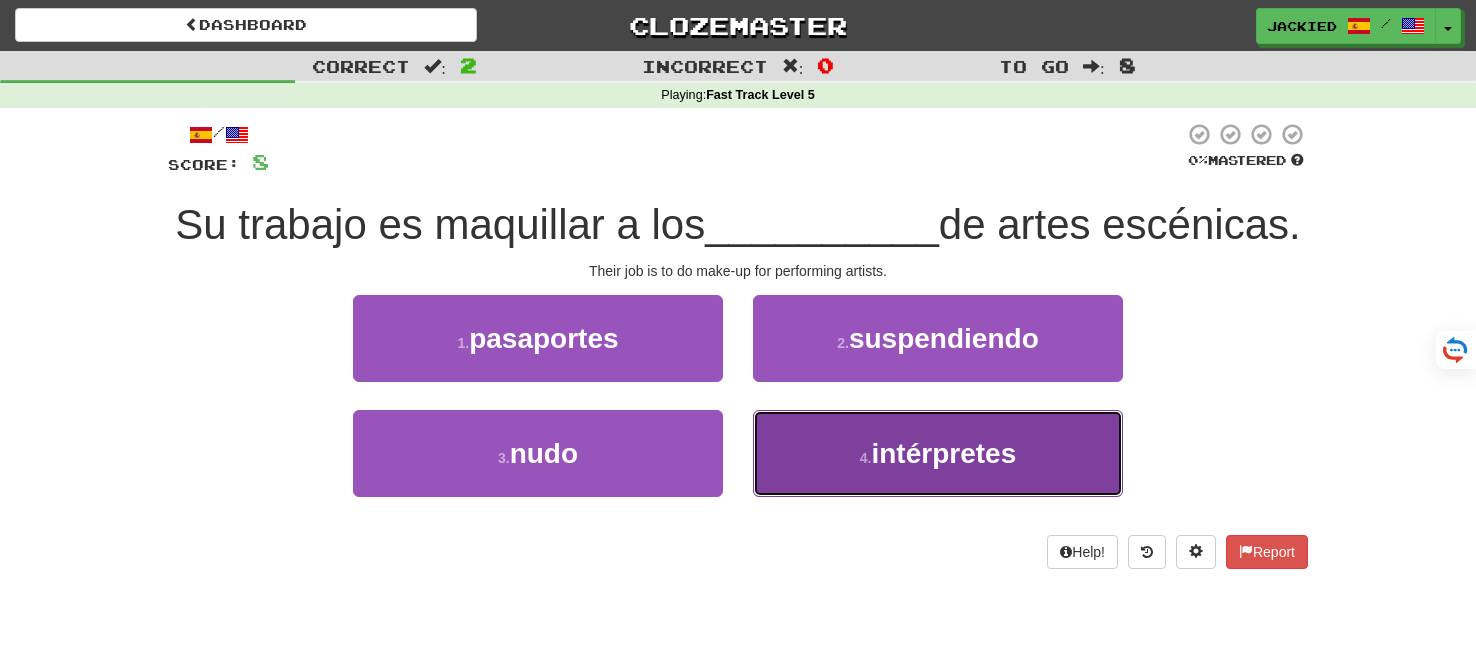 click on "intérpretes" at bounding box center (943, 453) 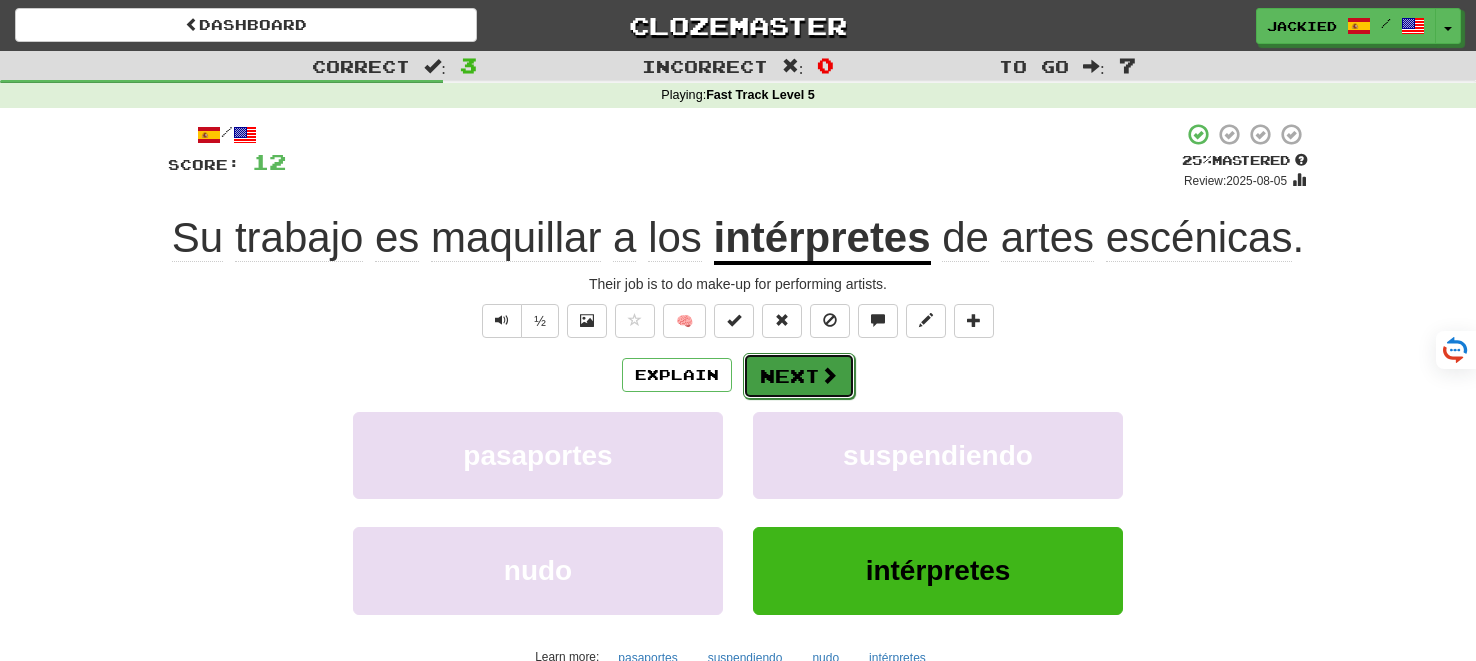 click on "Next" at bounding box center [799, 376] 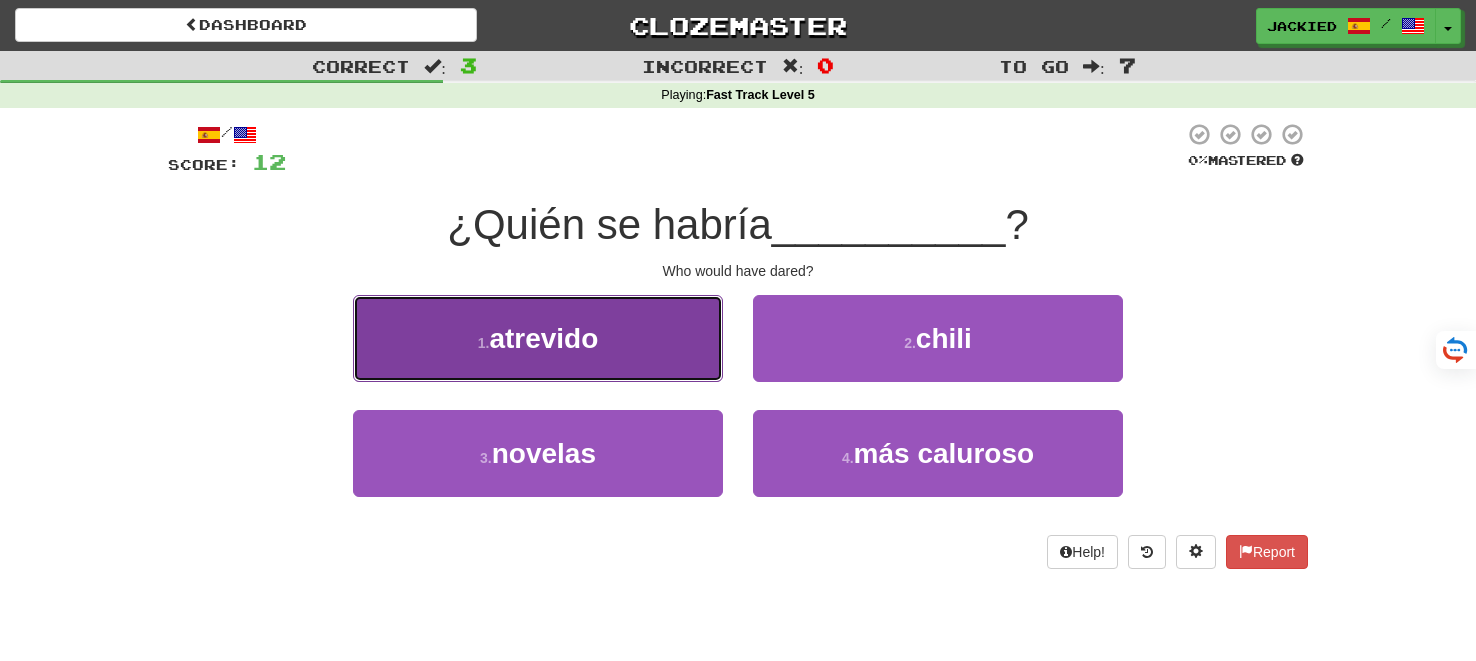 click on "1 .  atrevido" at bounding box center (538, 338) 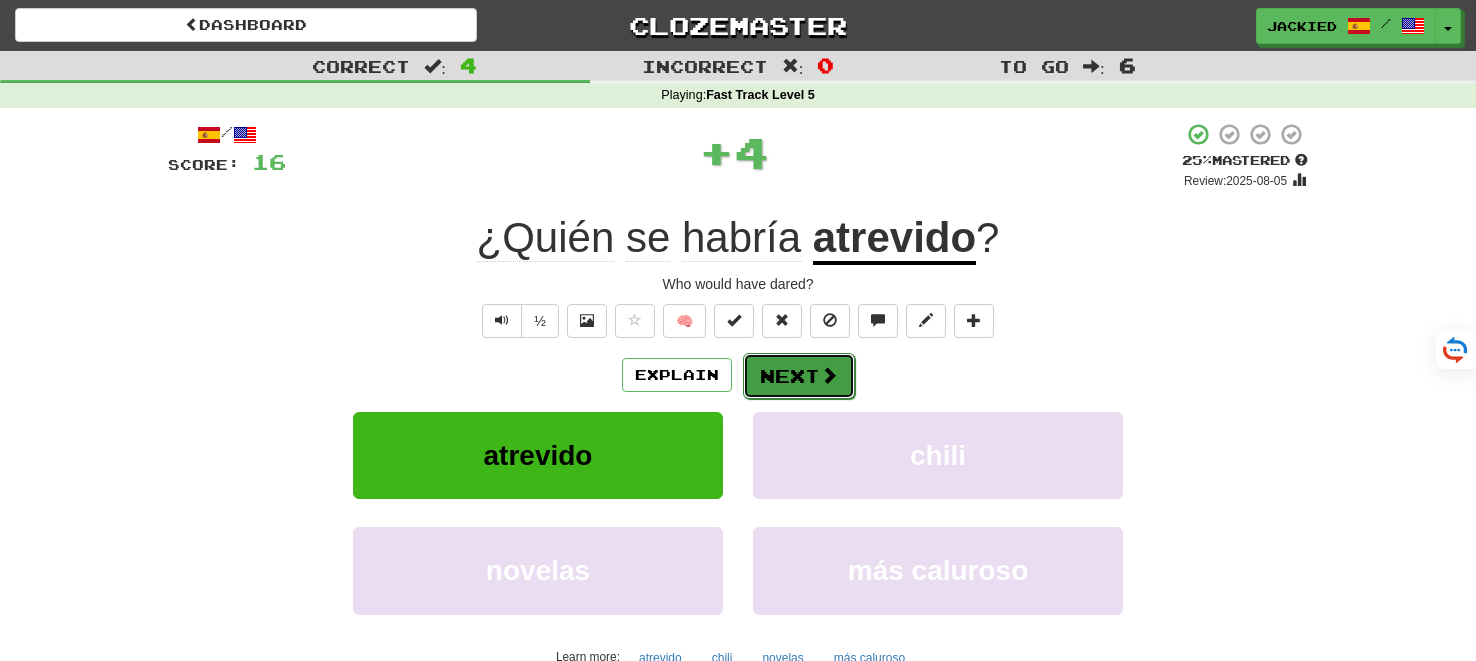 click on "Next" at bounding box center (799, 376) 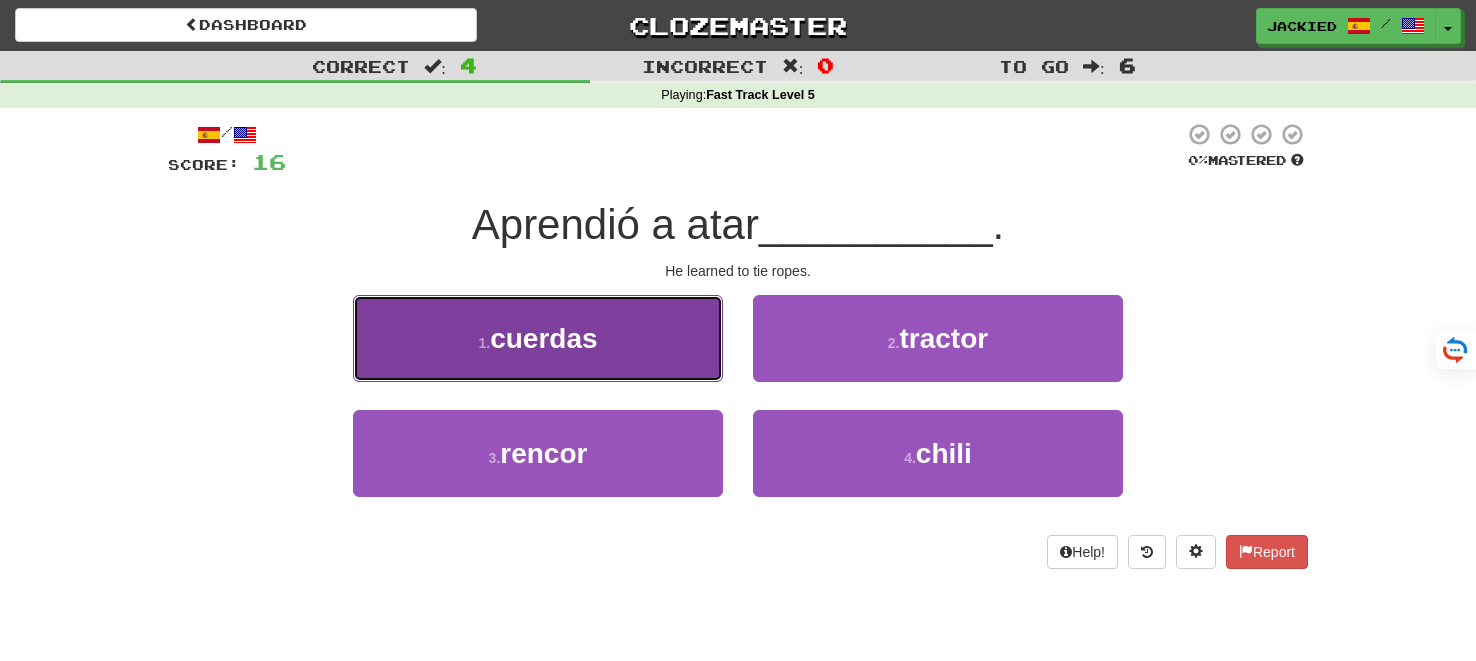 click on "1 .  cuerdas" at bounding box center (538, 338) 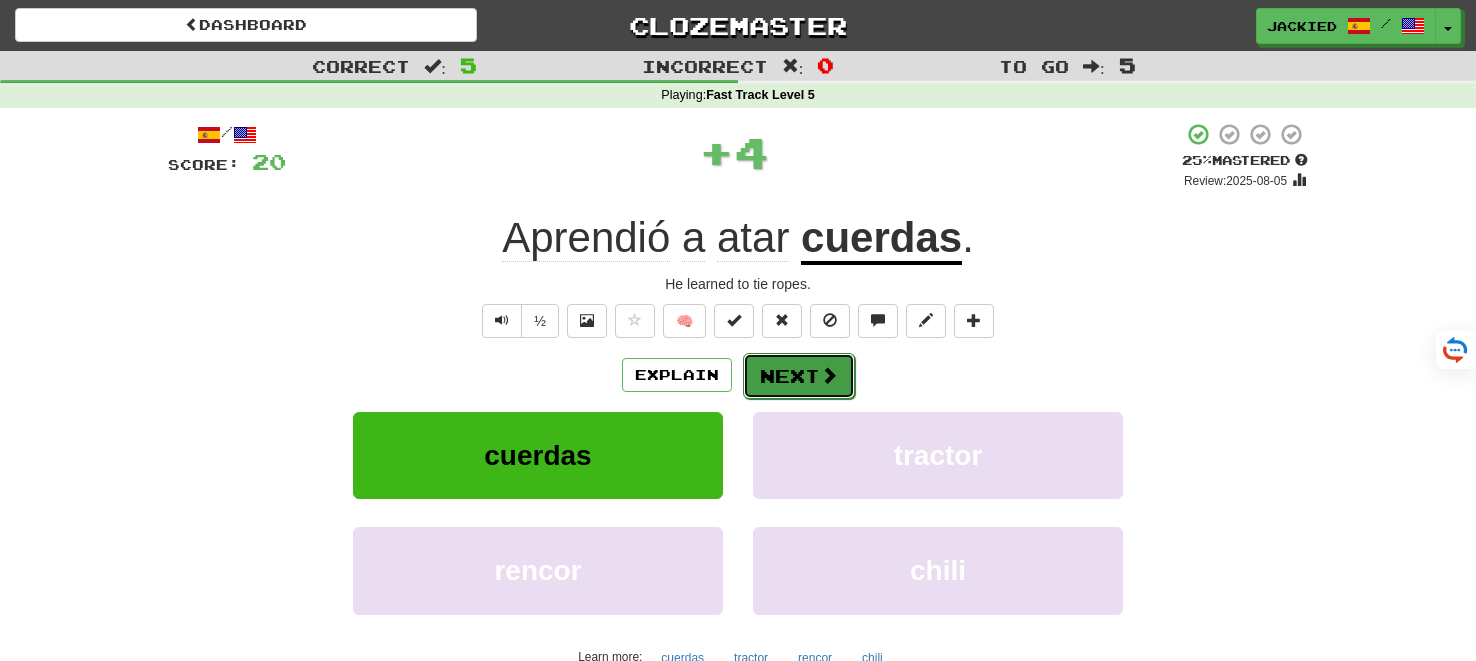 click on "Next" at bounding box center [799, 376] 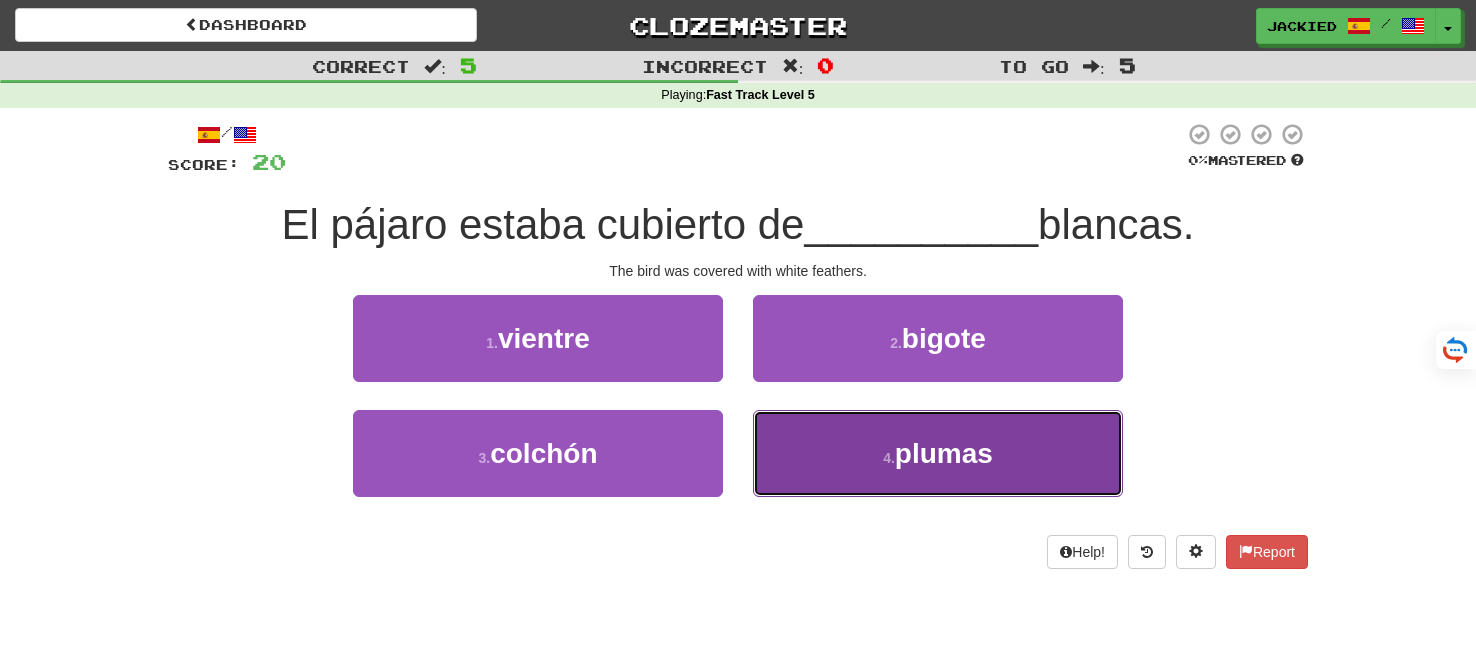 click on "4 .  plumas" at bounding box center [938, 453] 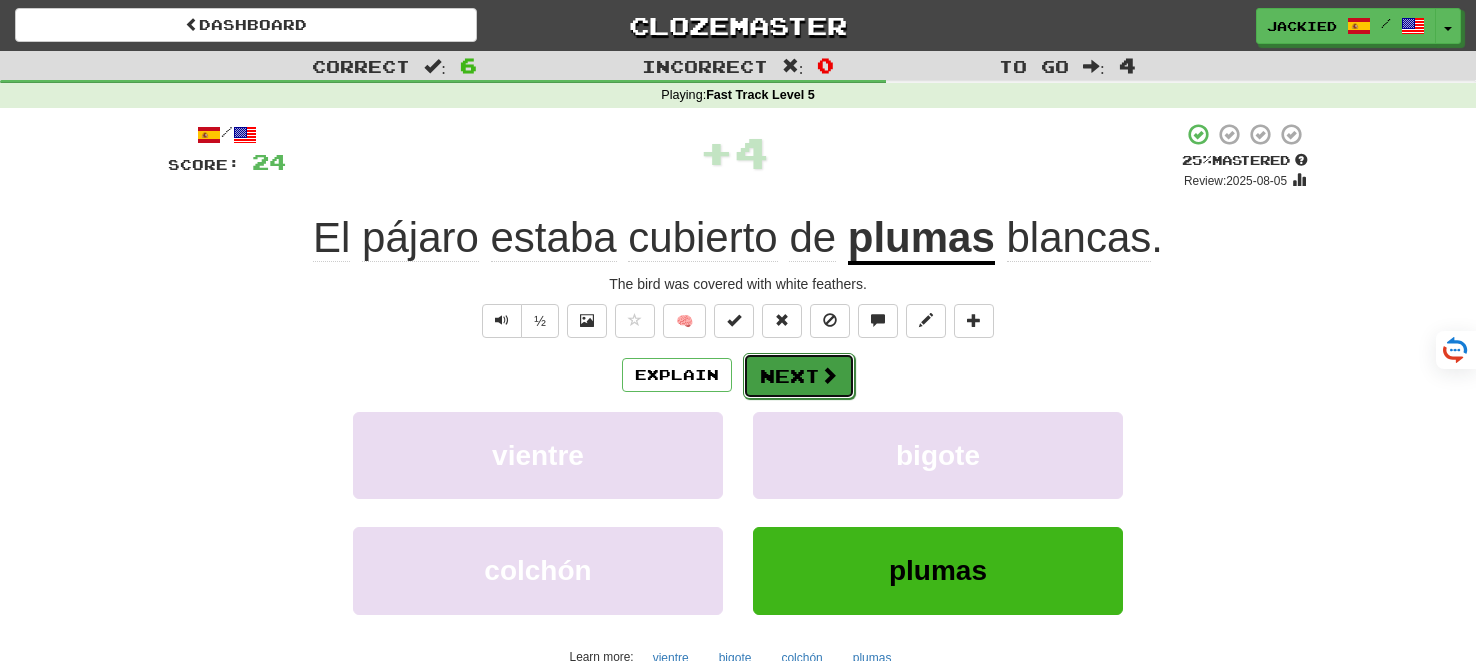click at bounding box center [829, 375] 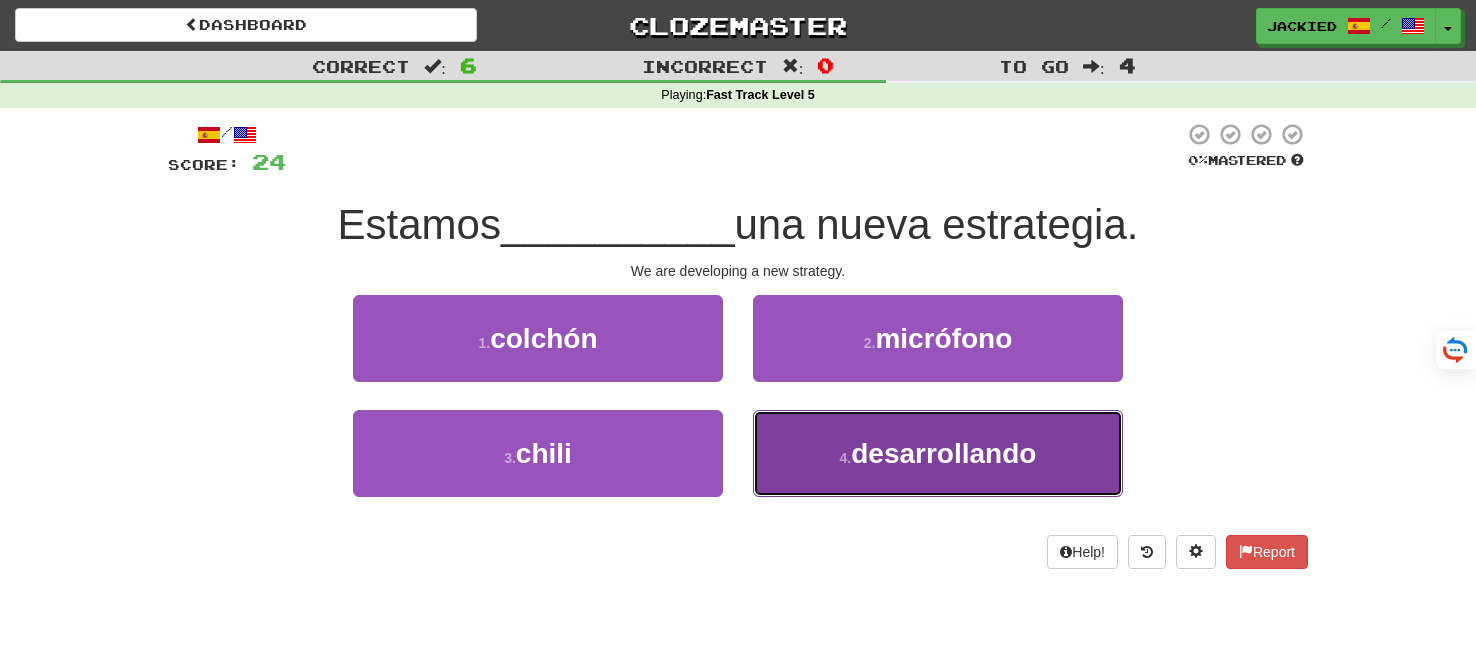 click on "4 .  desarrollando" at bounding box center (938, 453) 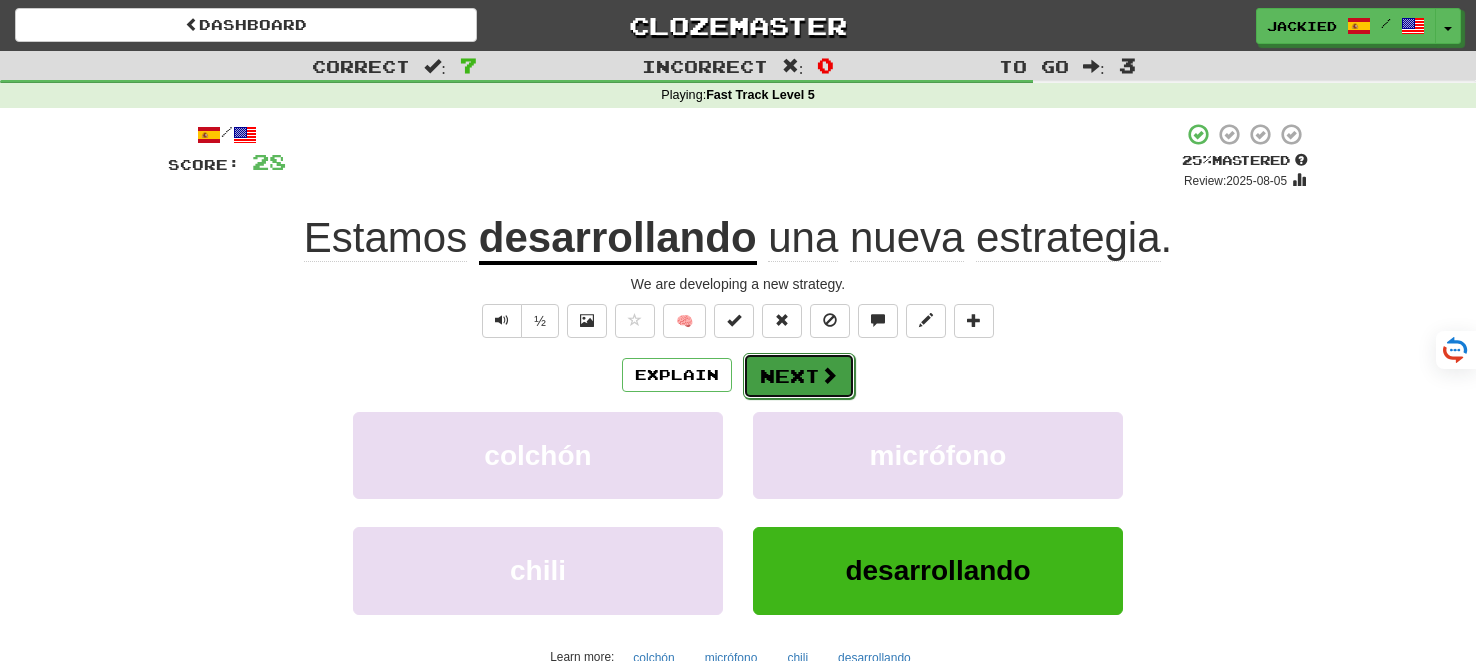 click on "Next" at bounding box center (799, 376) 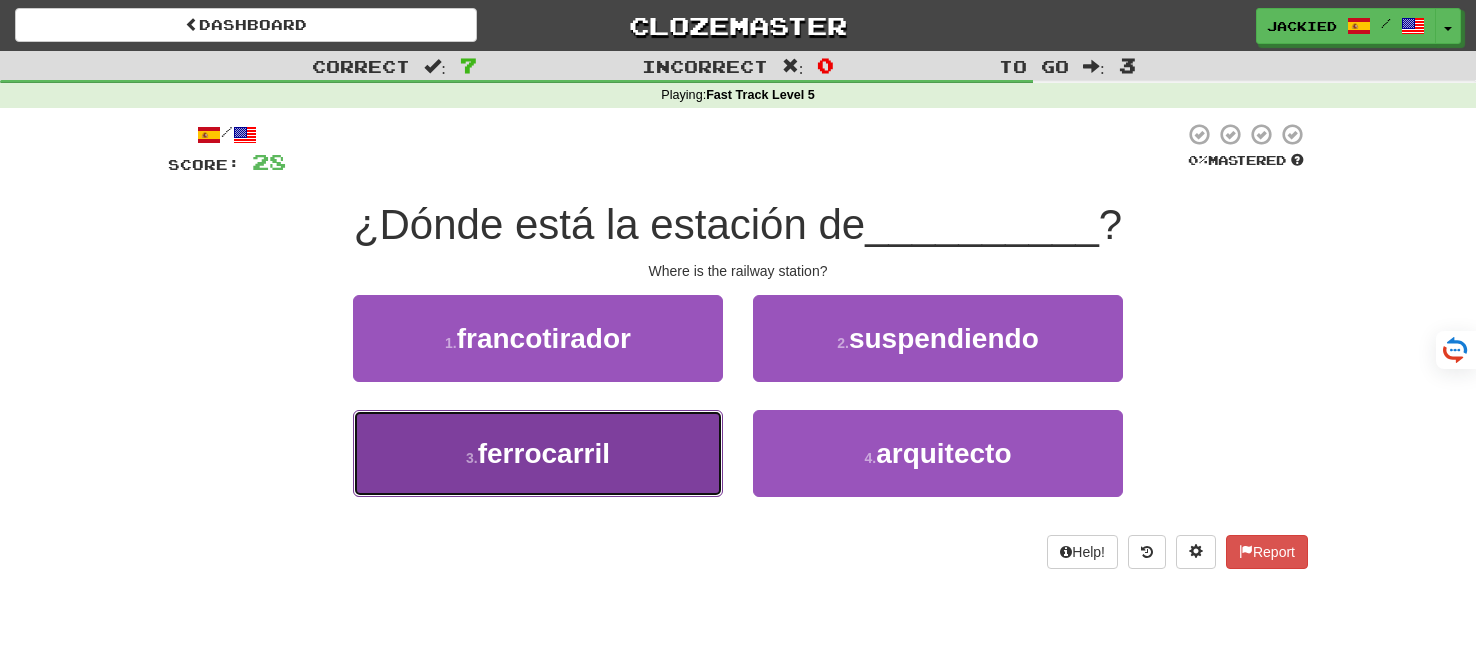 click on "3 .  ferrocarril" at bounding box center (538, 453) 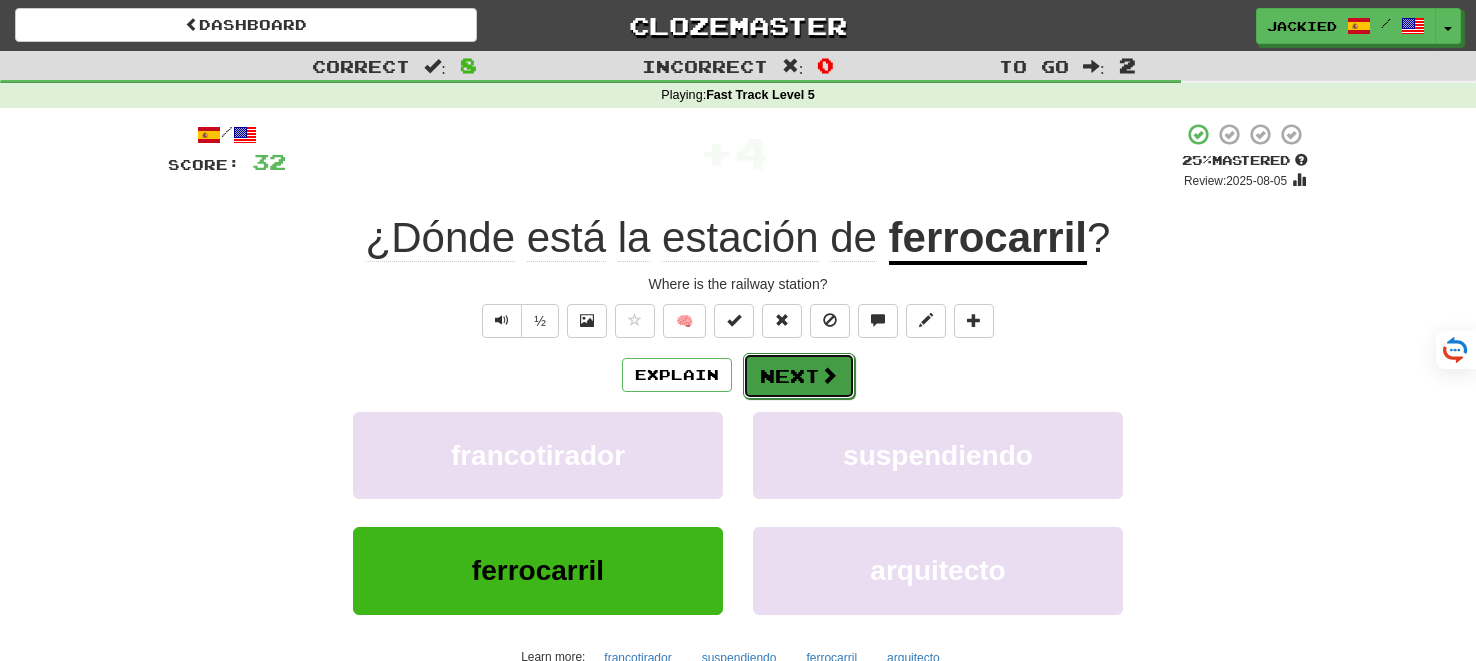 click on "Next" at bounding box center [799, 376] 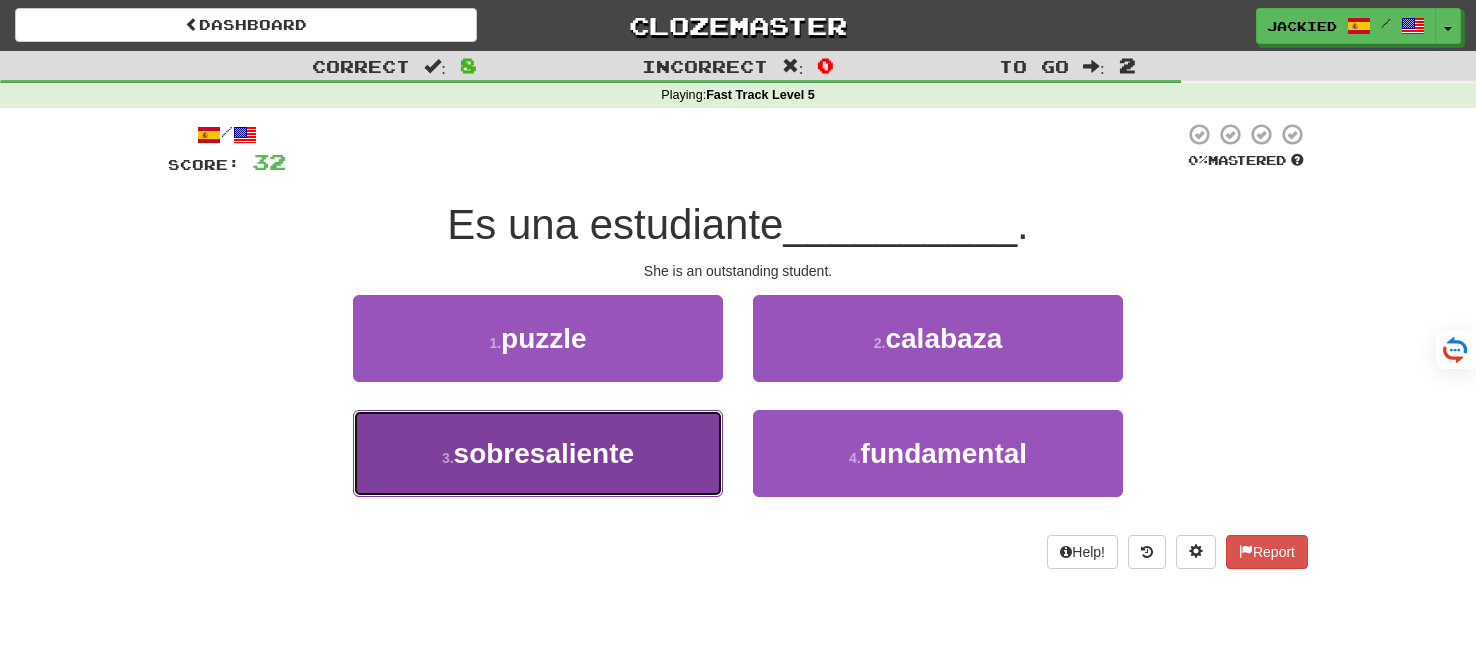 click on "3 .  sobresaliente" at bounding box center (538, 453) 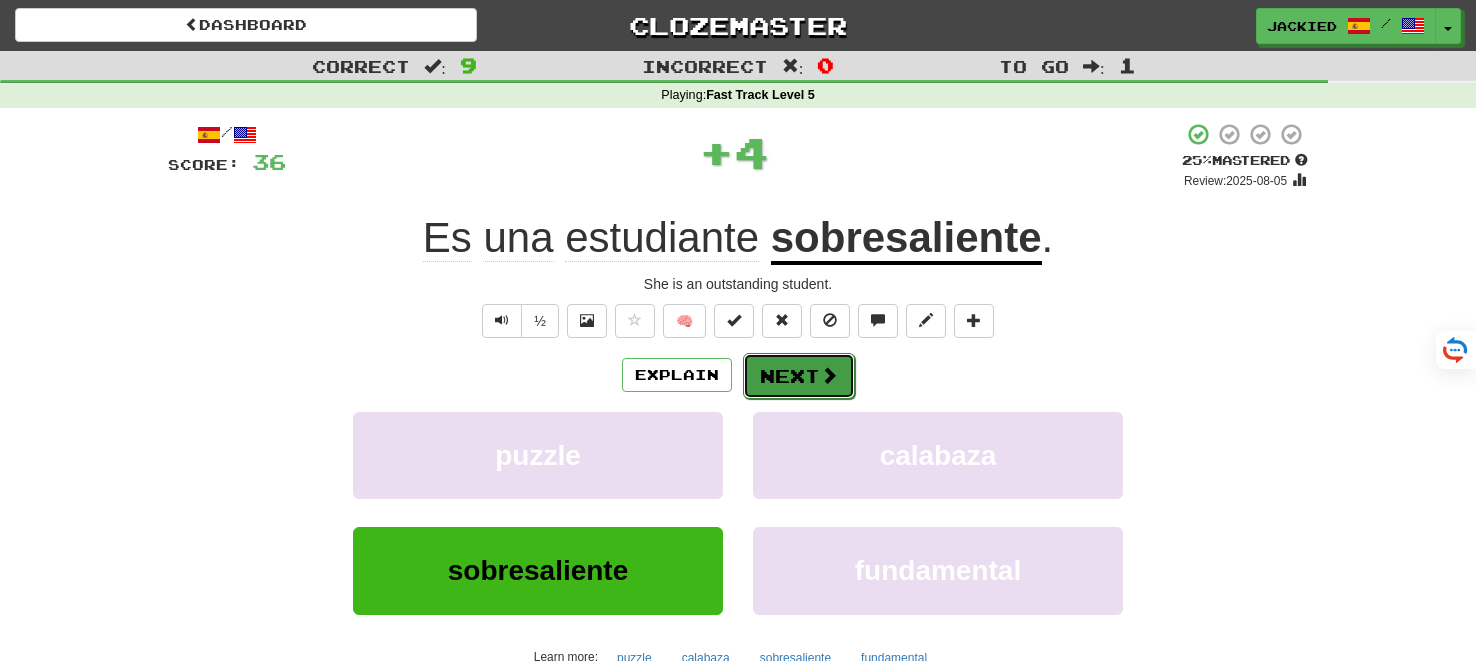 click on "Next" at bounding box center (799, 376) 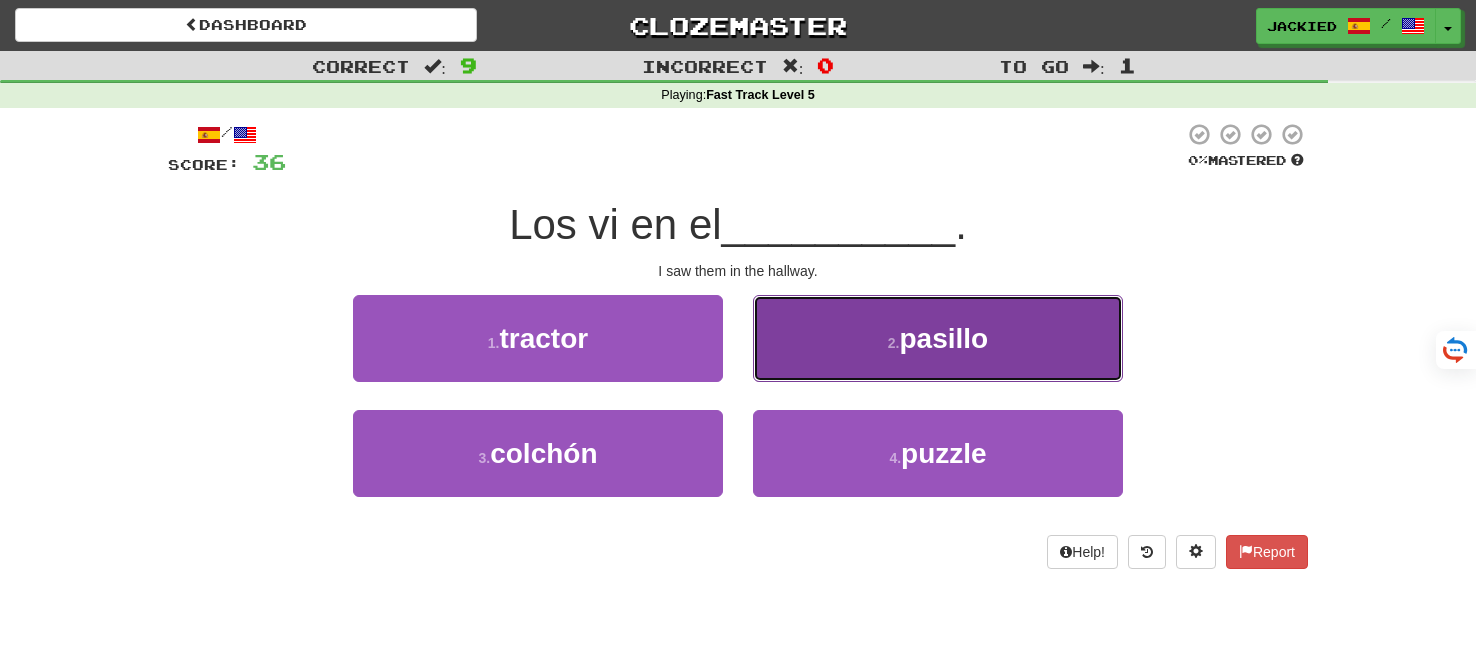 click on "2 .  pasillo" at bounding box center [938, 338] 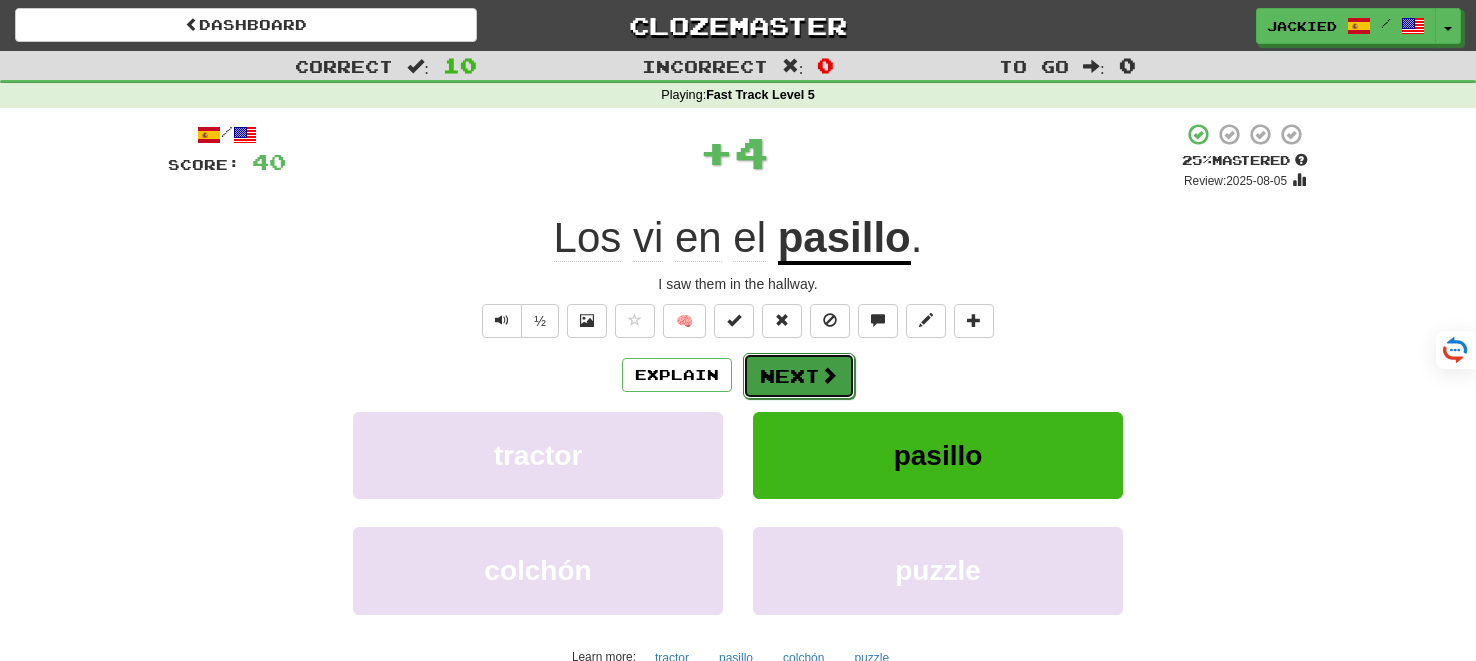 click on "Next" at bounding box center [799, 376] 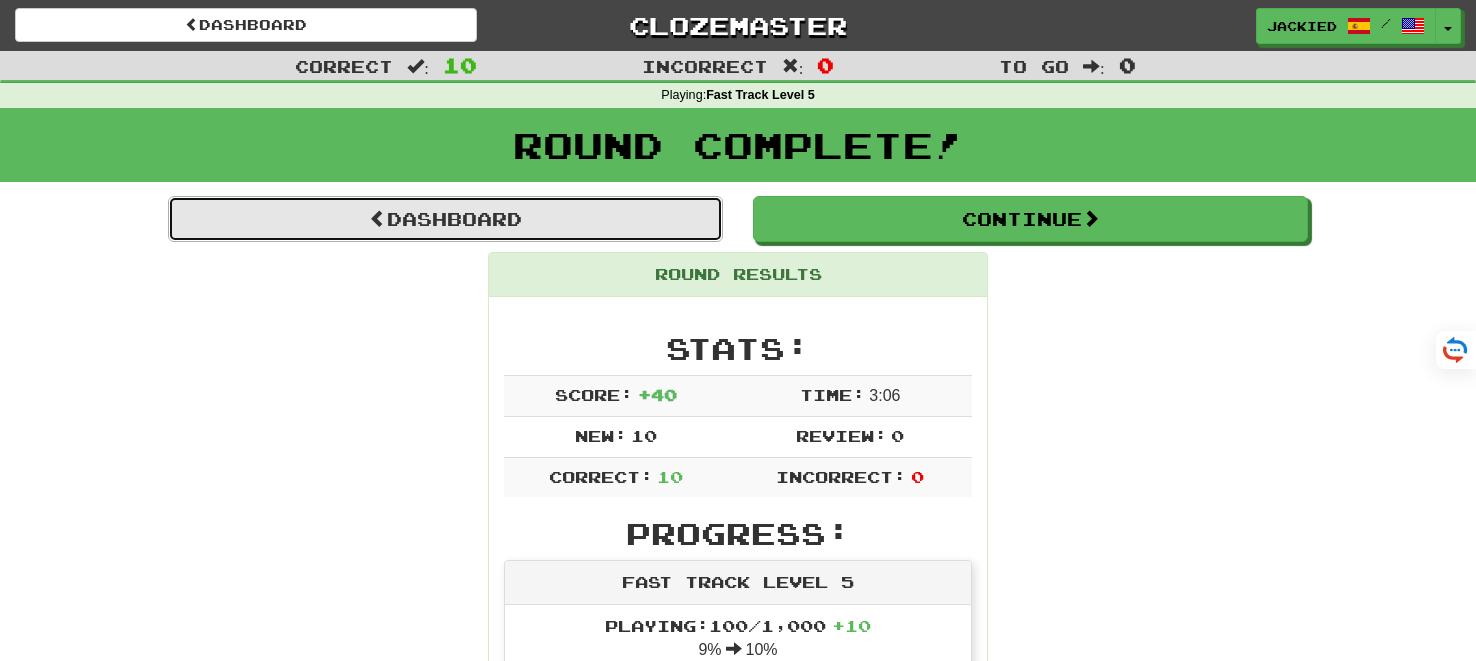 click on "Dashboard" at bounding box center (445, 219) 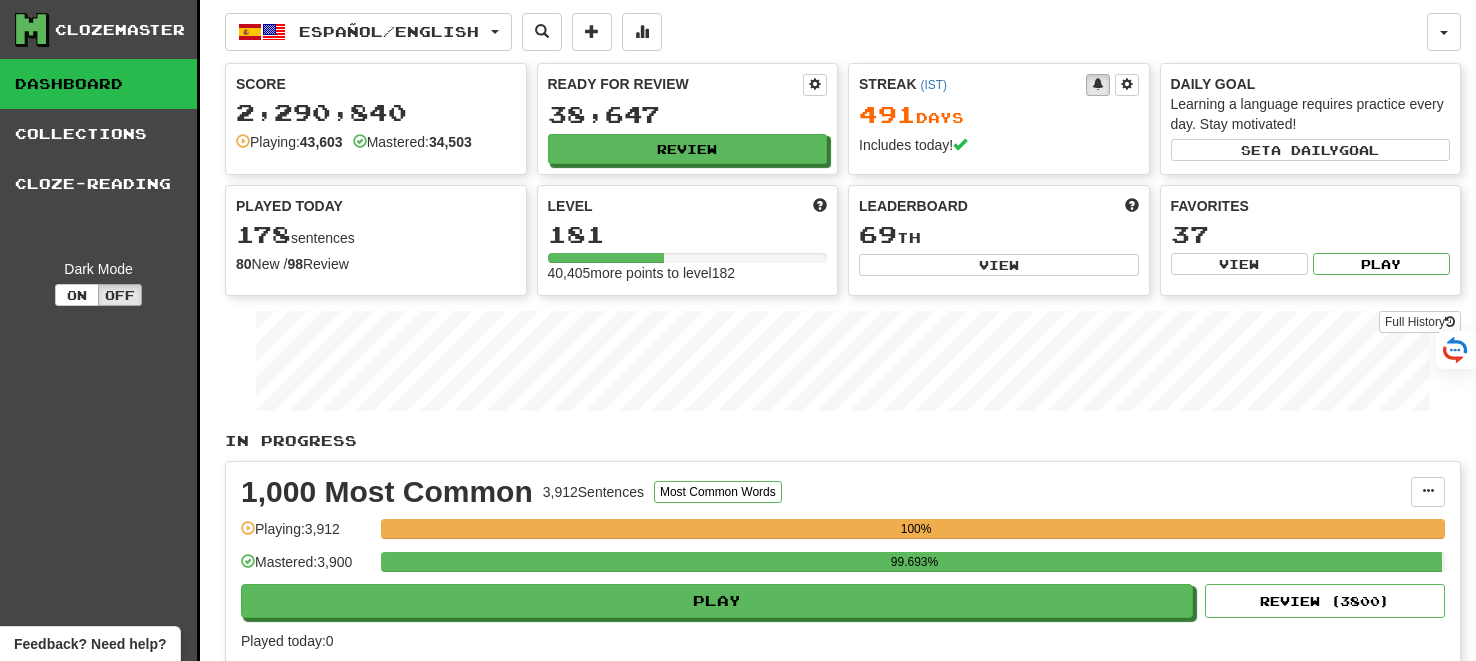 scroll, scrollTop: 0, scrollLeft: 0, axis: both 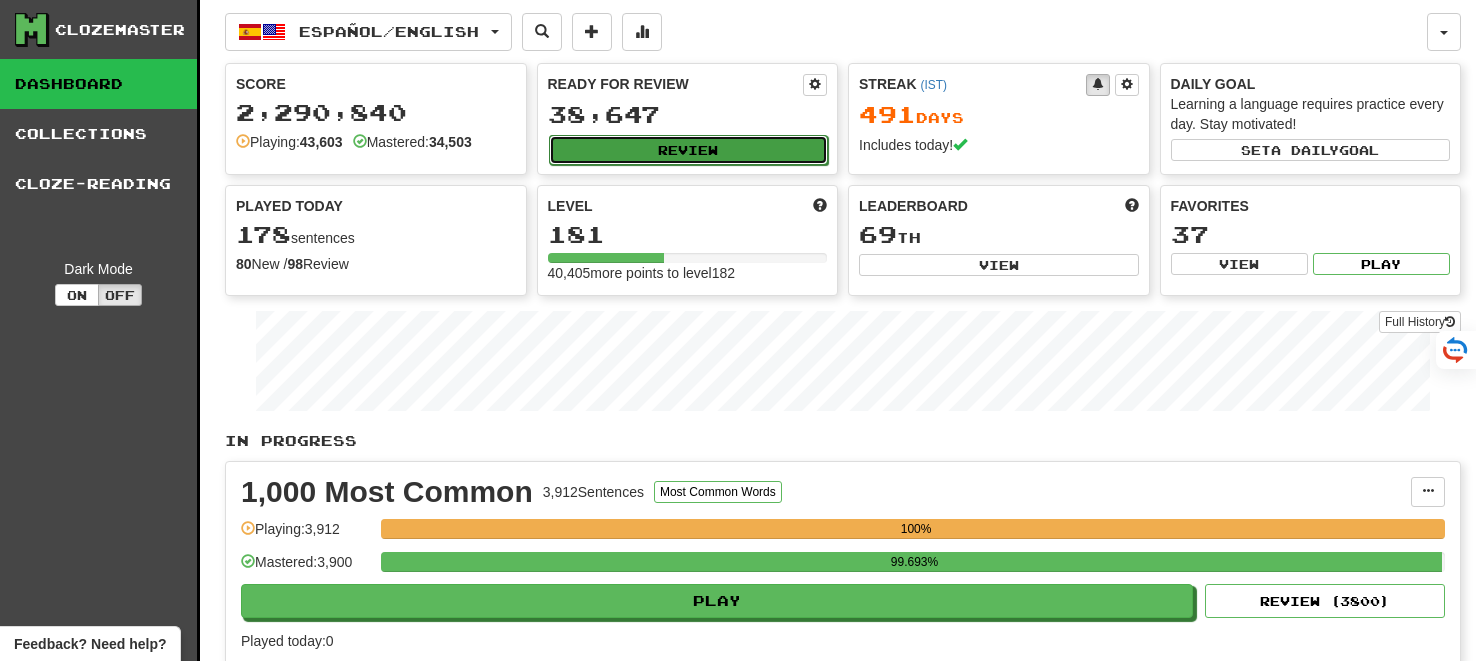 click on "Review" at bounding box center [689, 150] 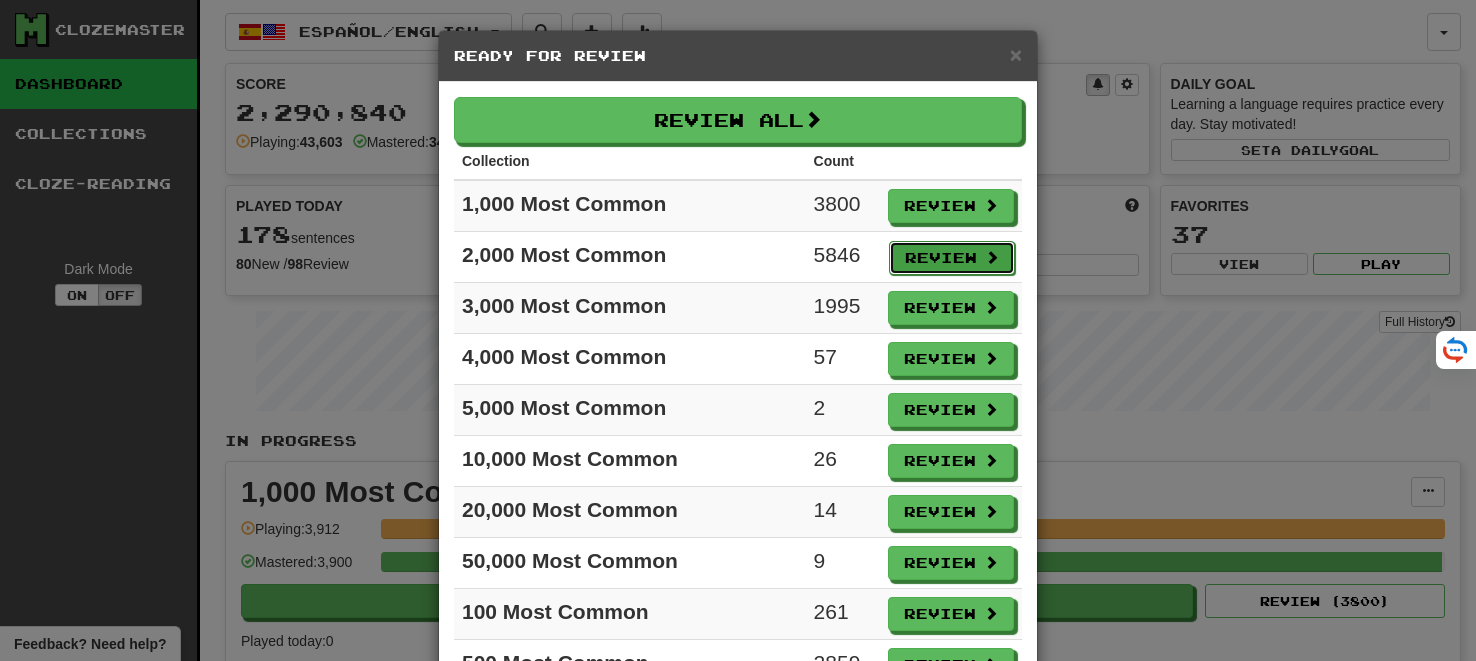 click on "Review" at bounding box center [952, 258] 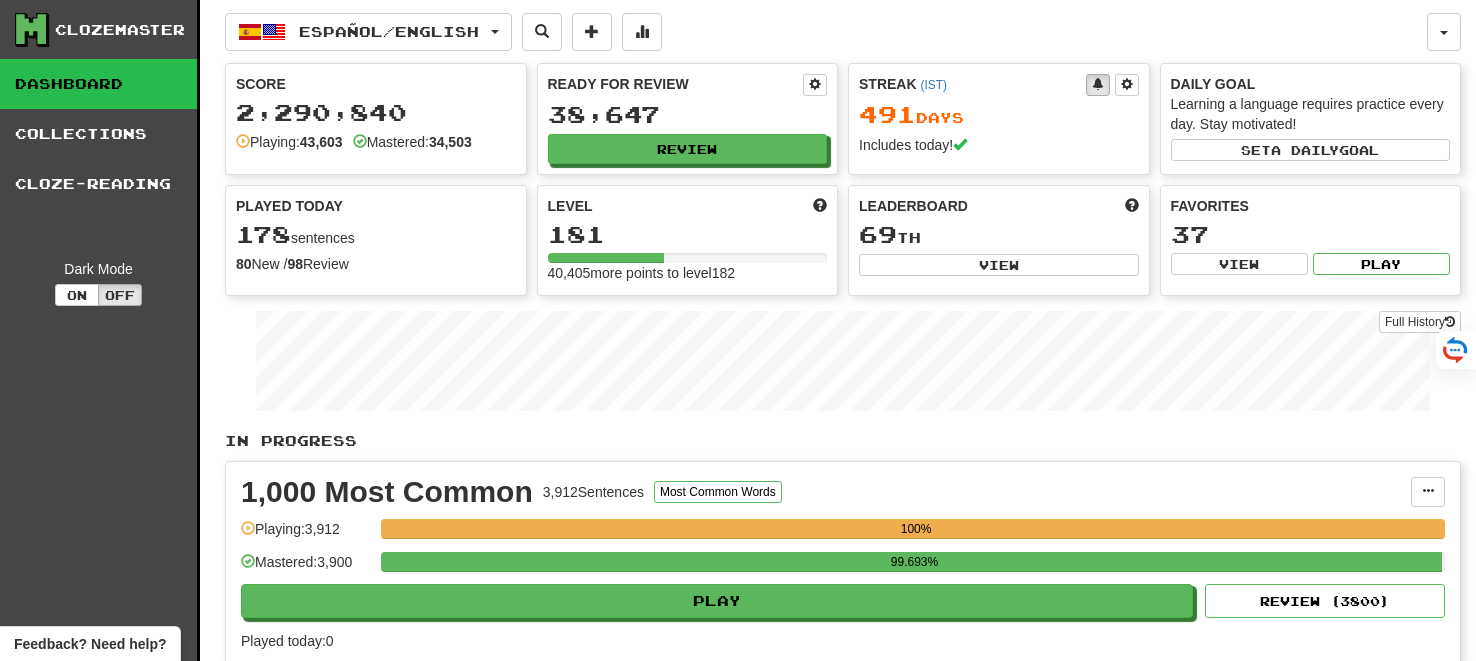 select on "**" 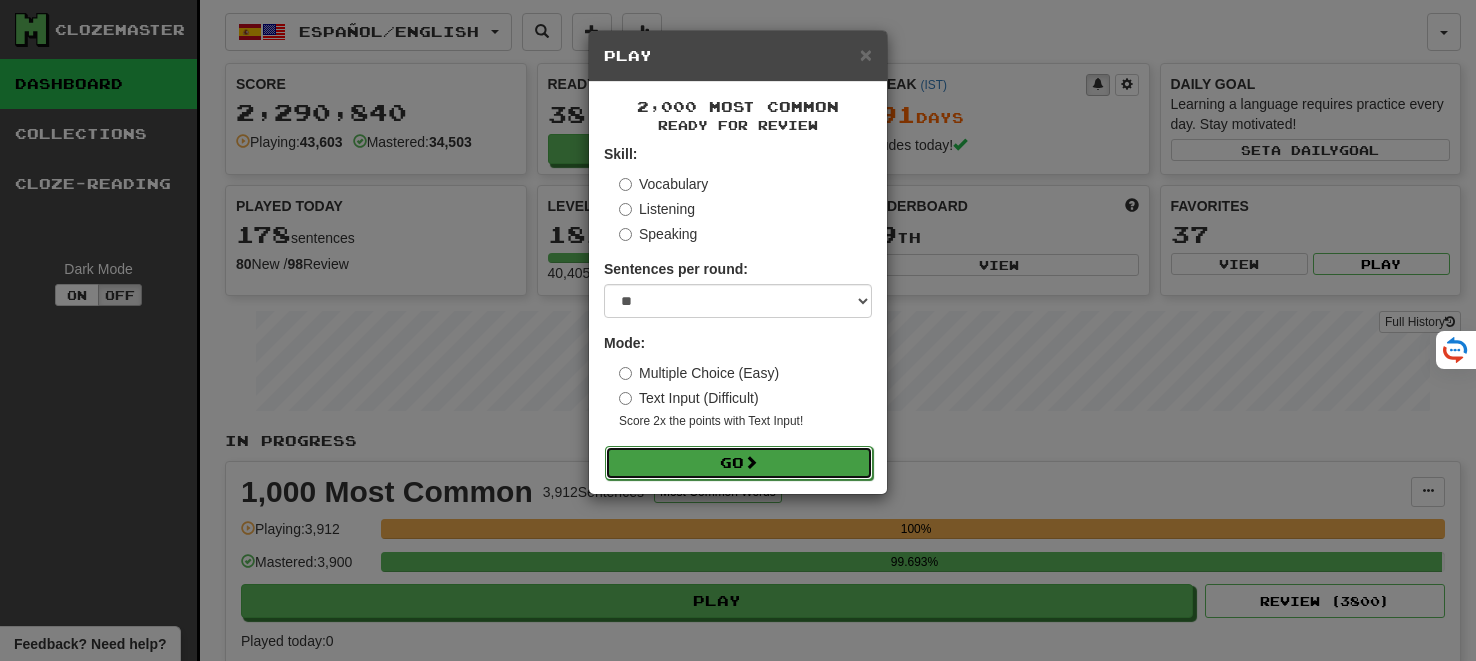 click on "Go" at bounding box center (739, 463) 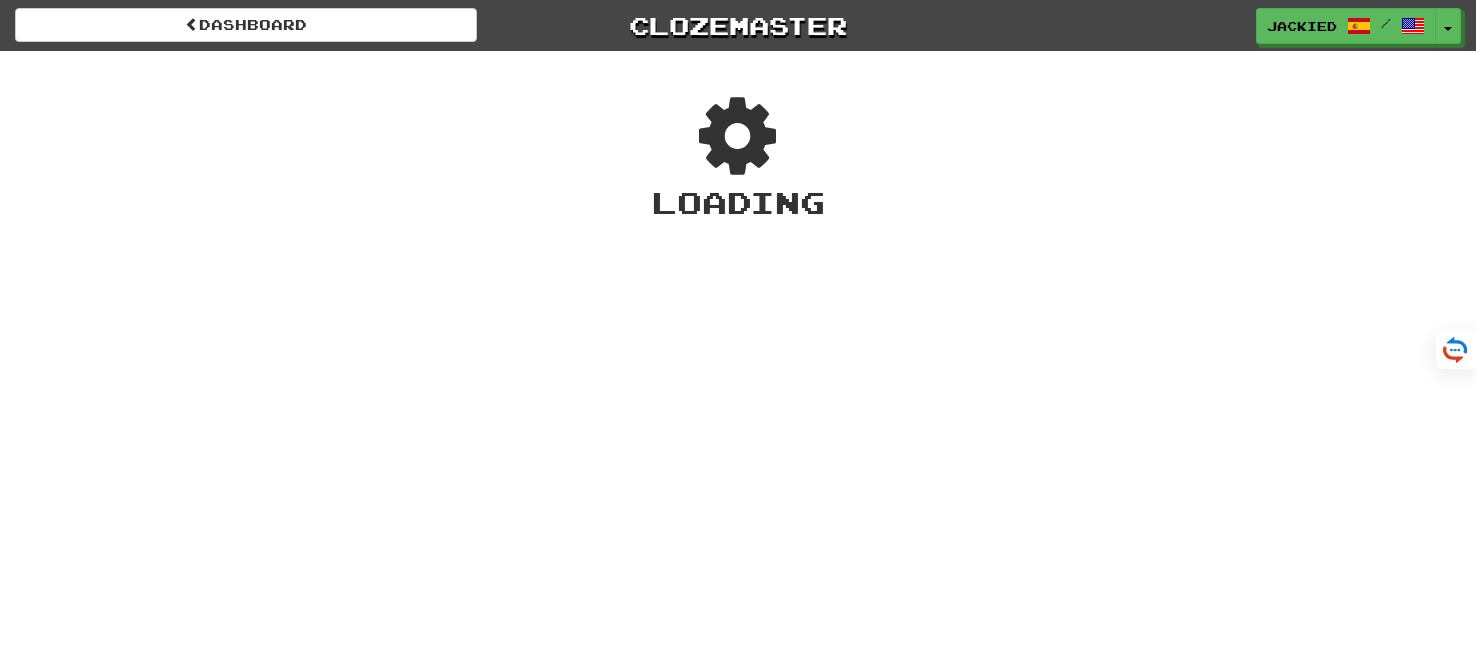scroll, scrollTop: 0, scrollLeft: 0, axis: both 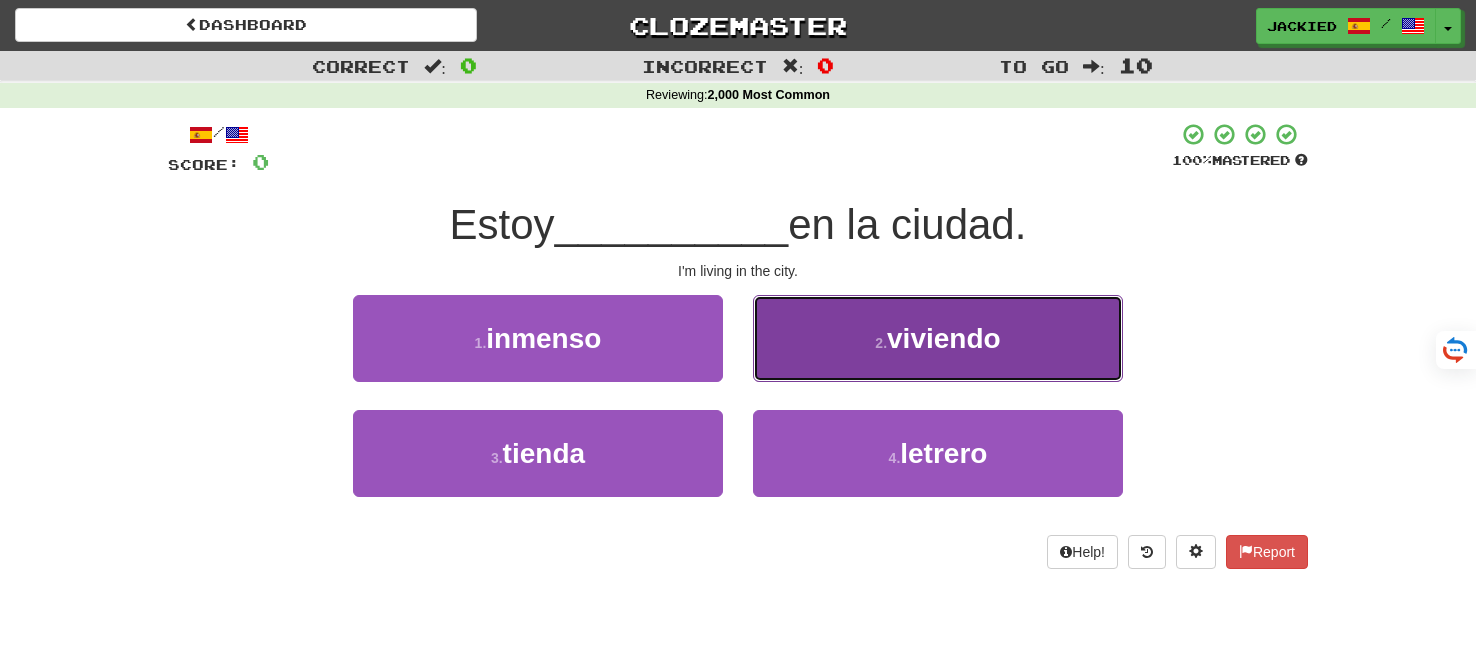 click on "2 .  viviendo" at bounding box center (938, 338) 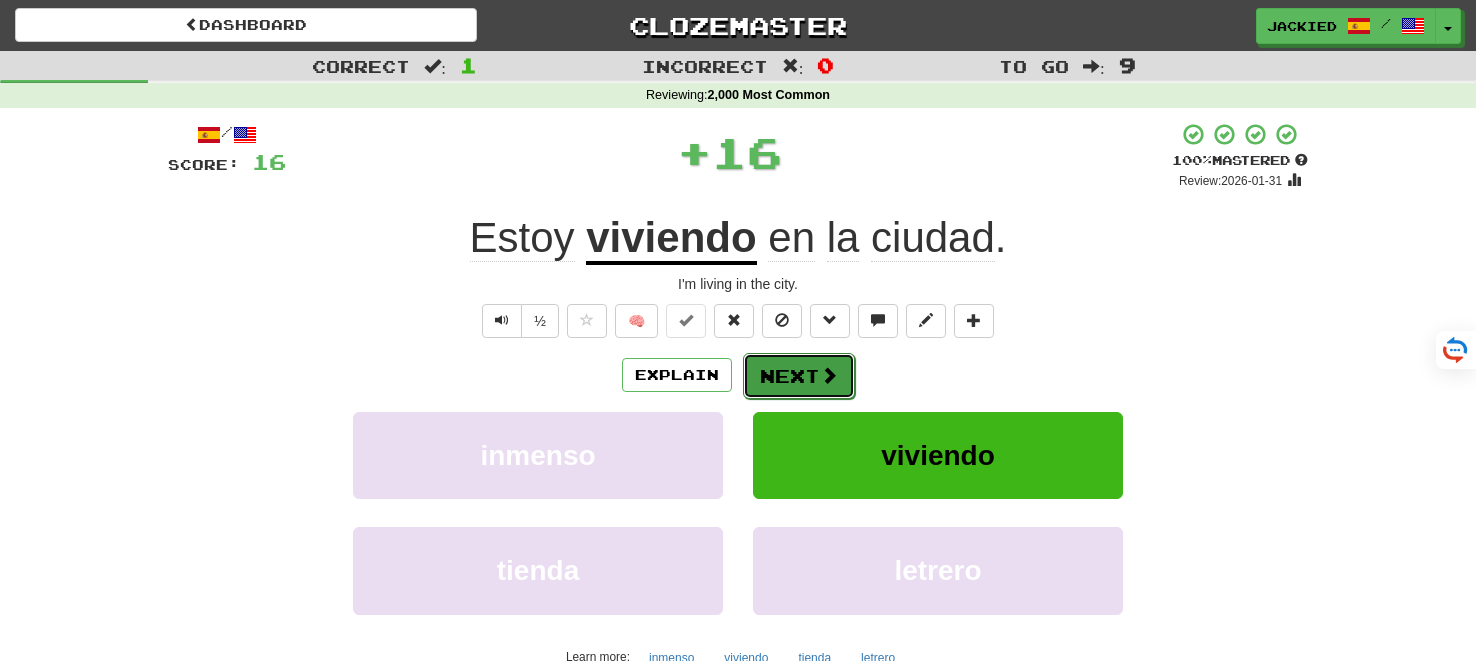 click on "Next" at bounding box center [799, 376] 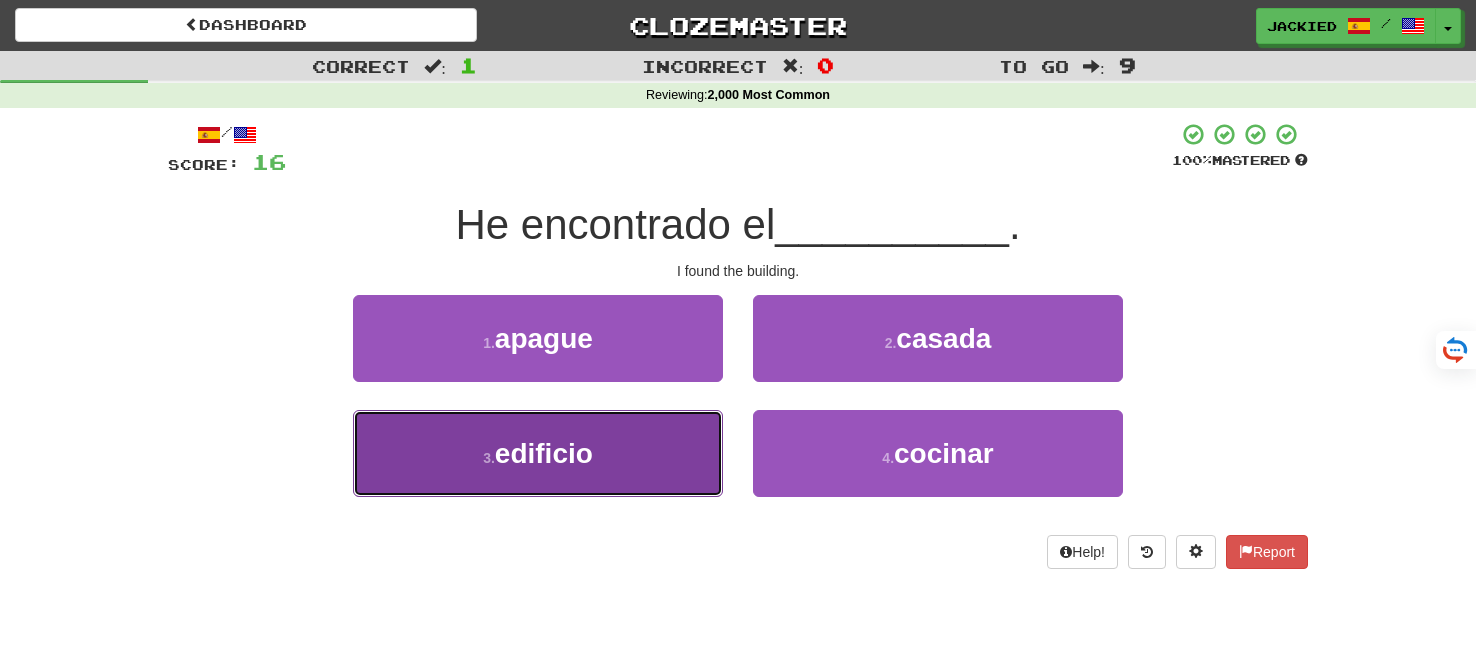 click on "3 .  [WORD]" at bounding box center (538, 453) 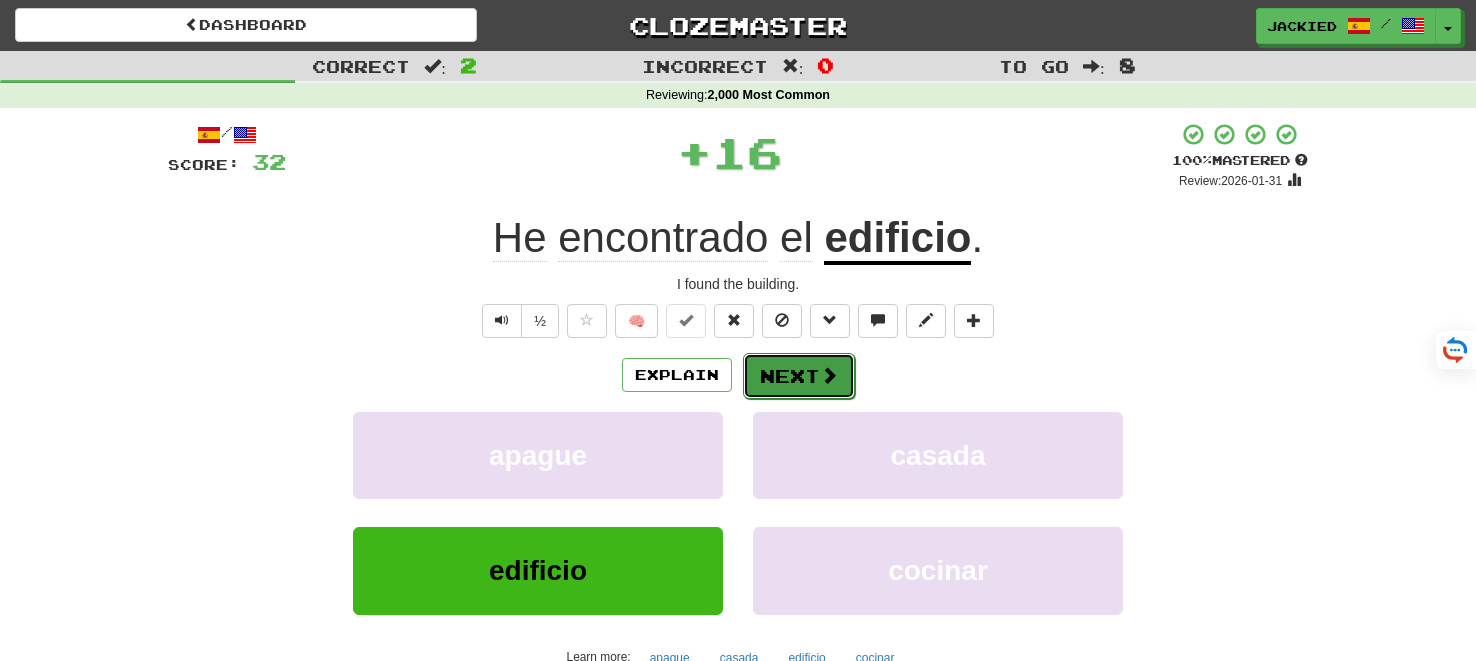 click on "Next" at bounding box center [799, 376] 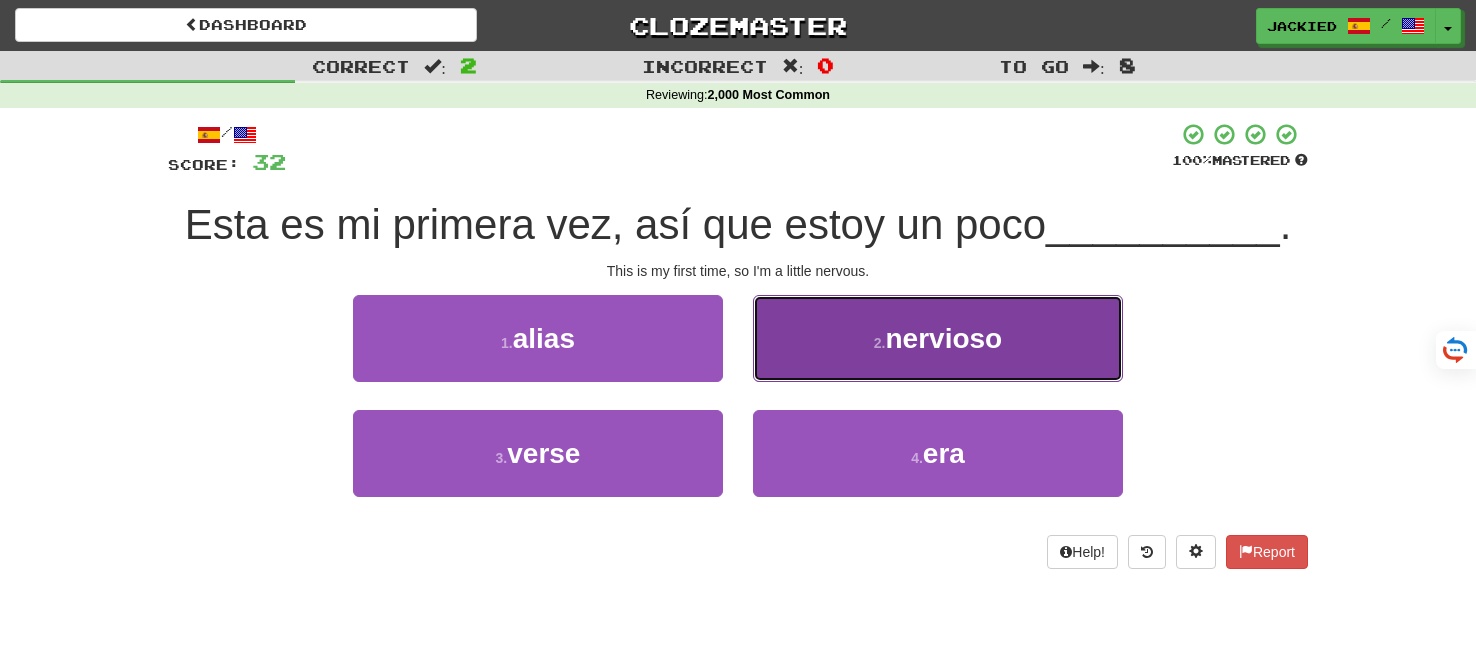 click on "nervioso" at bounding box center [943, 338] 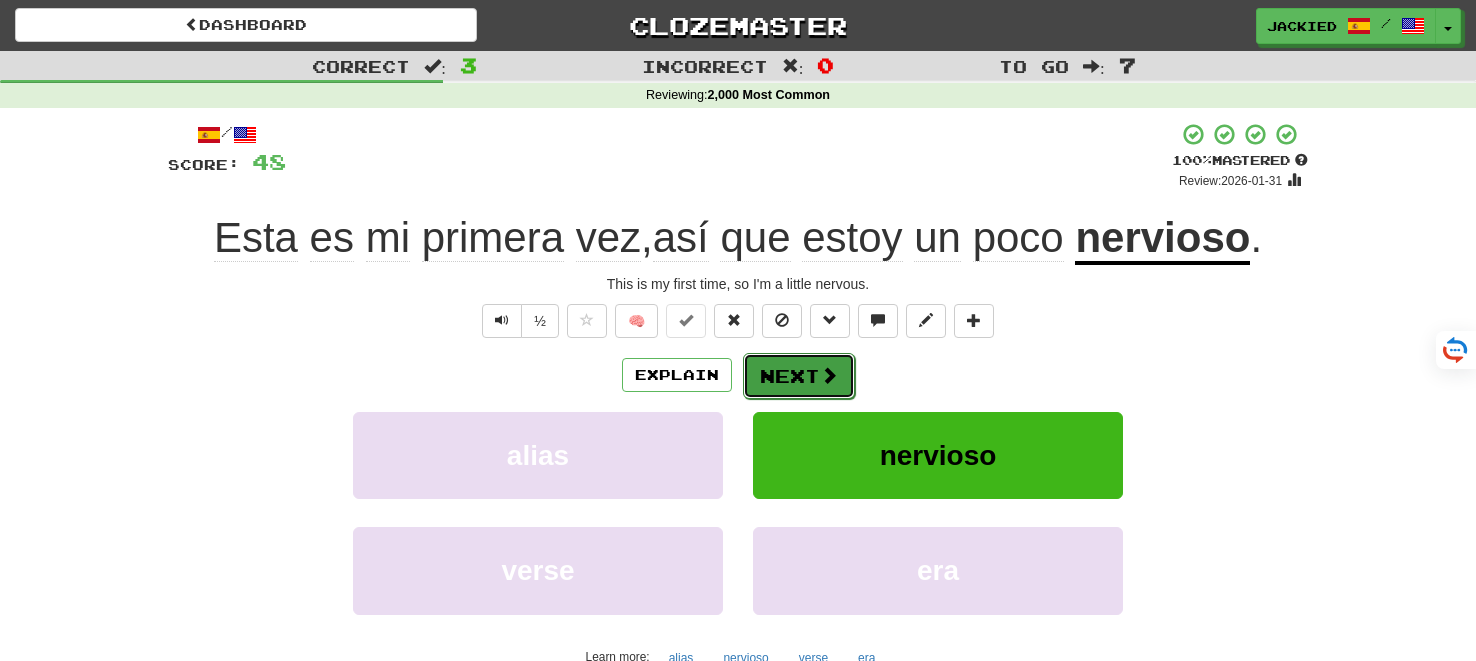 click at bounding box center (829, 375) 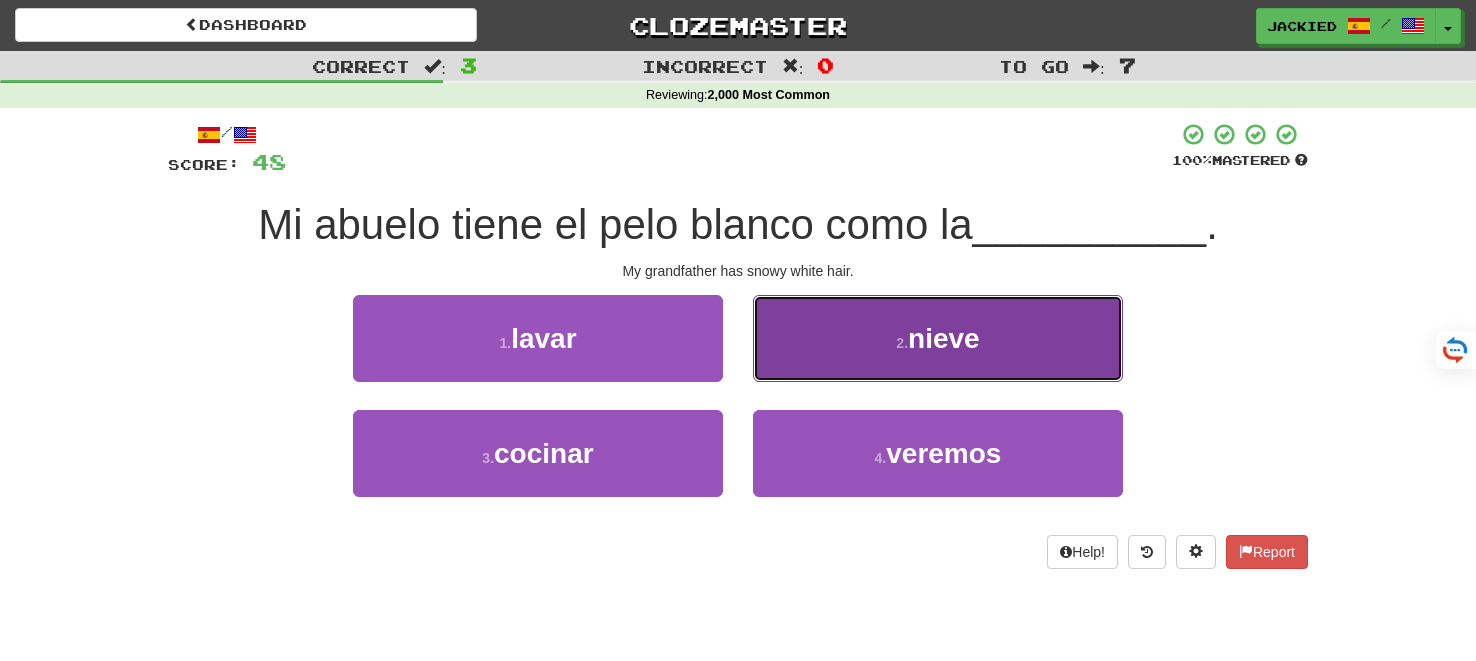 click on "2 .  nieve" at bounding box center [938, 338] 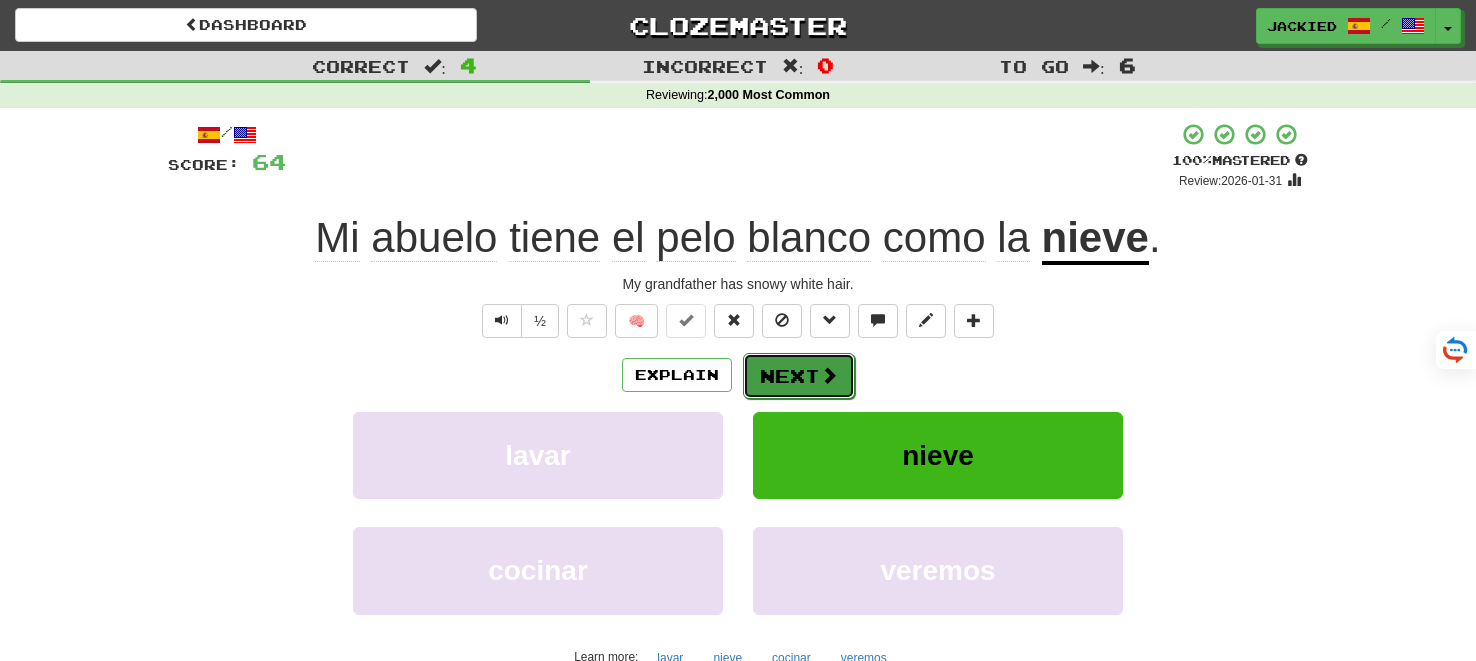 click on "Next" at bounding box center (799, 376) 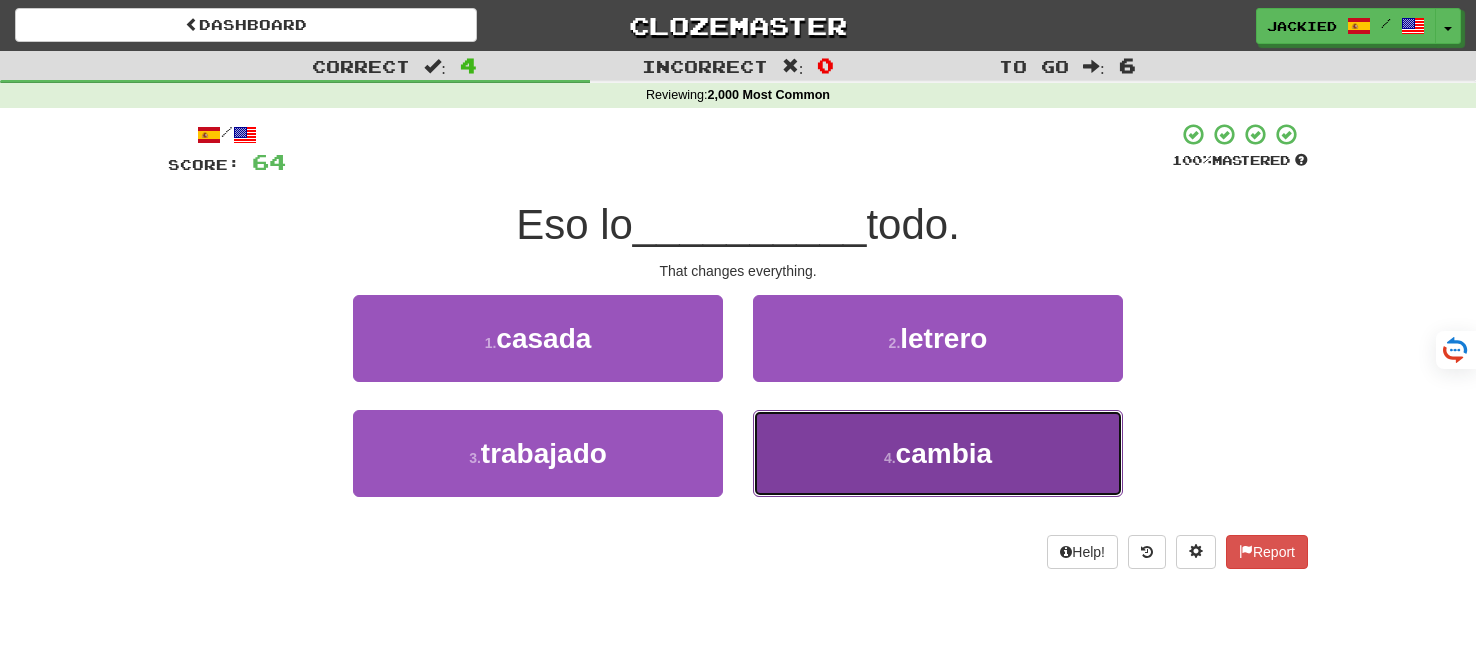 click on "cambia" at bounding box center (944, 453) 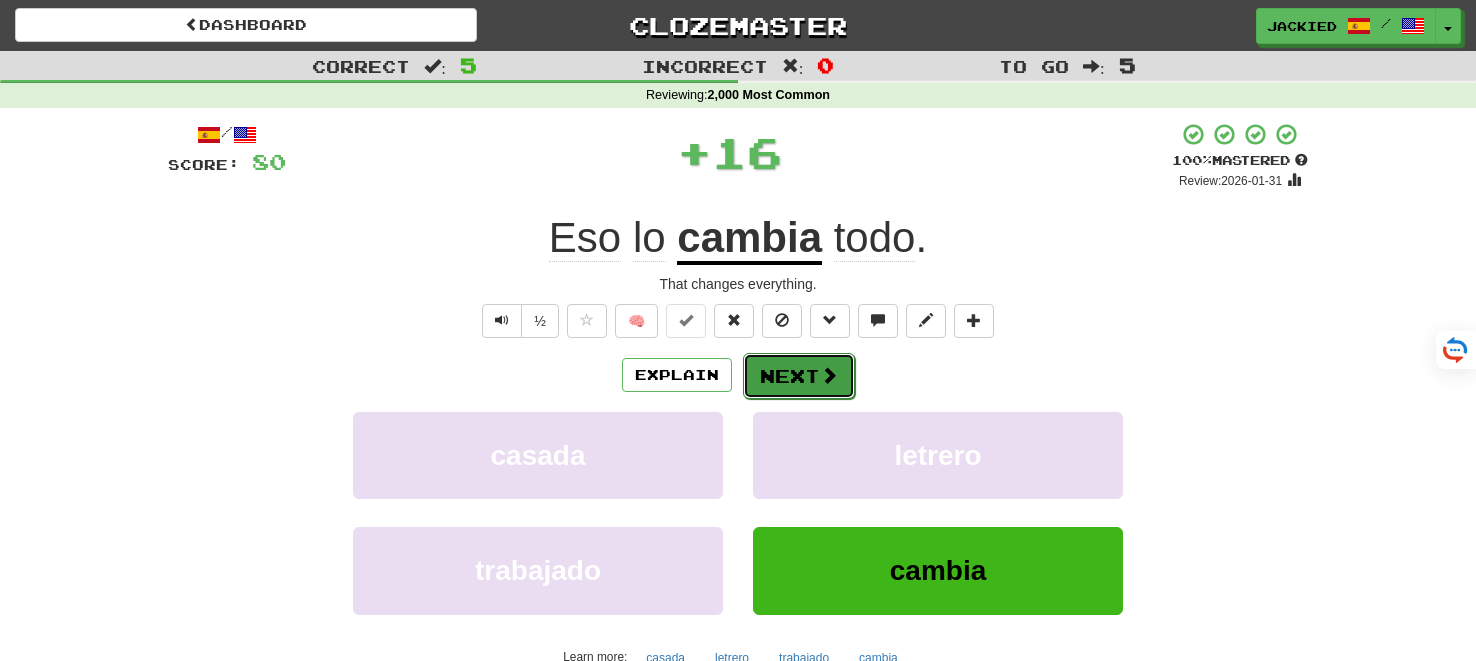 click on "Next" at bounding box center [799, 376] 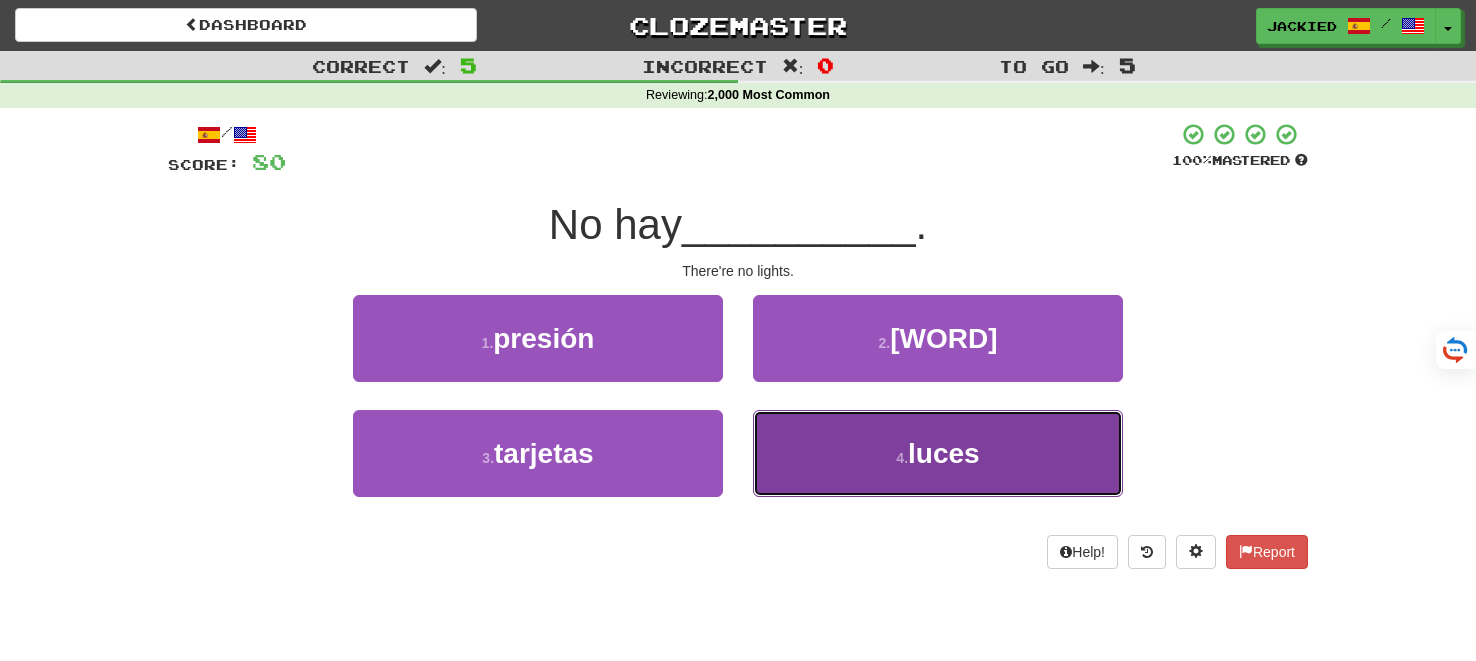 click on "luces" at bounding box center [944, 453] 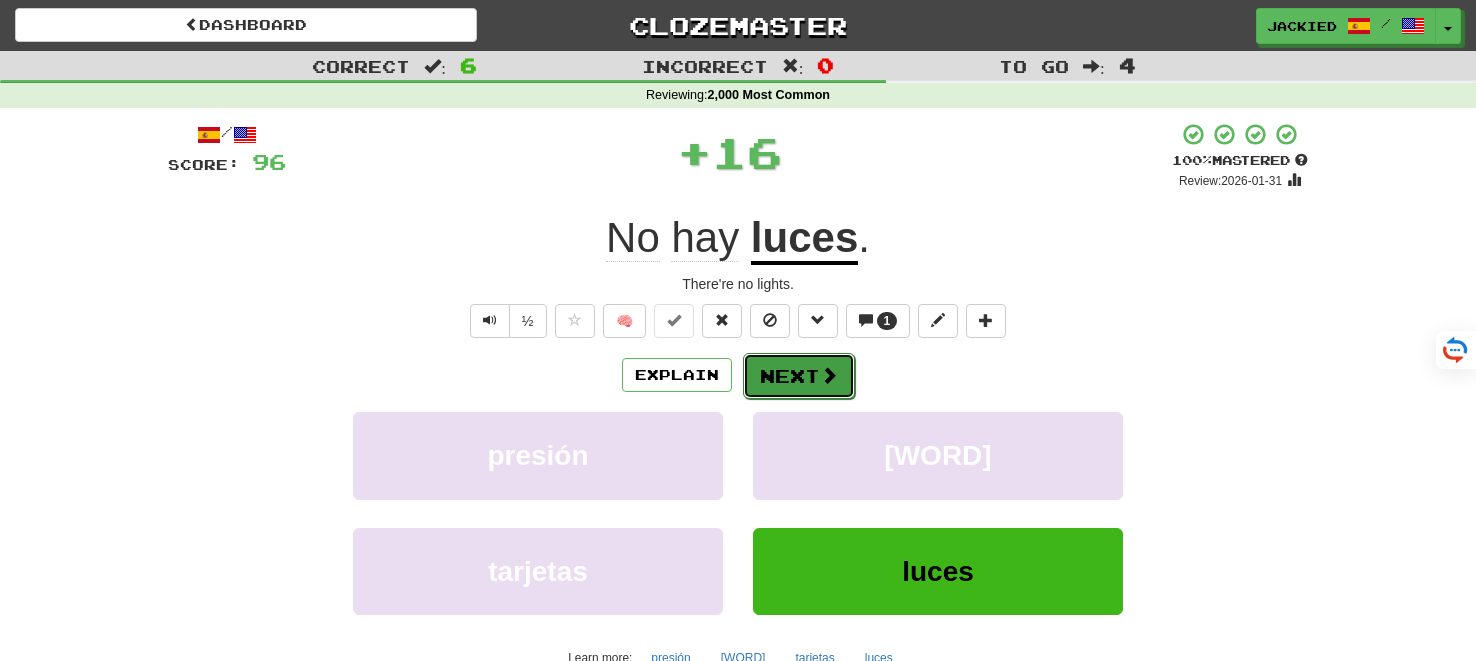 click on "Next" at bounding box center (799, 376) 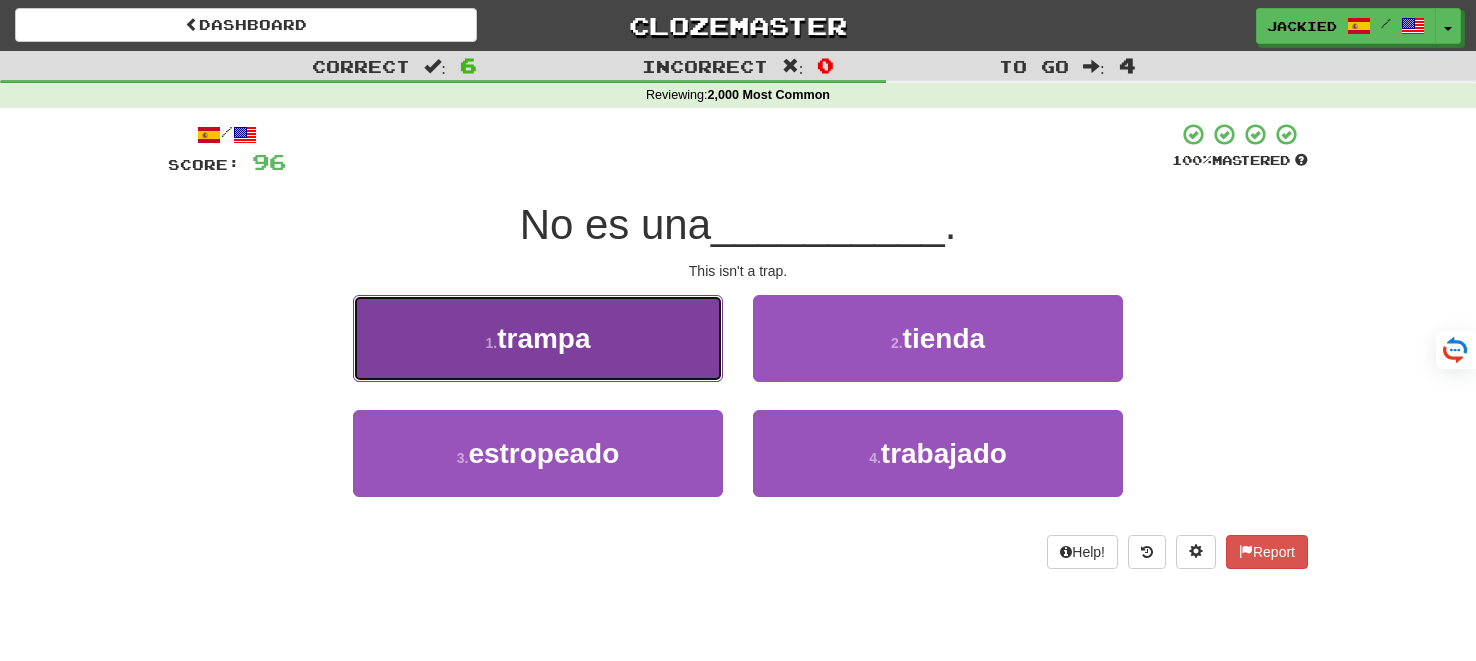 click on "1 .  trampa" at bounding box center [538, 338] 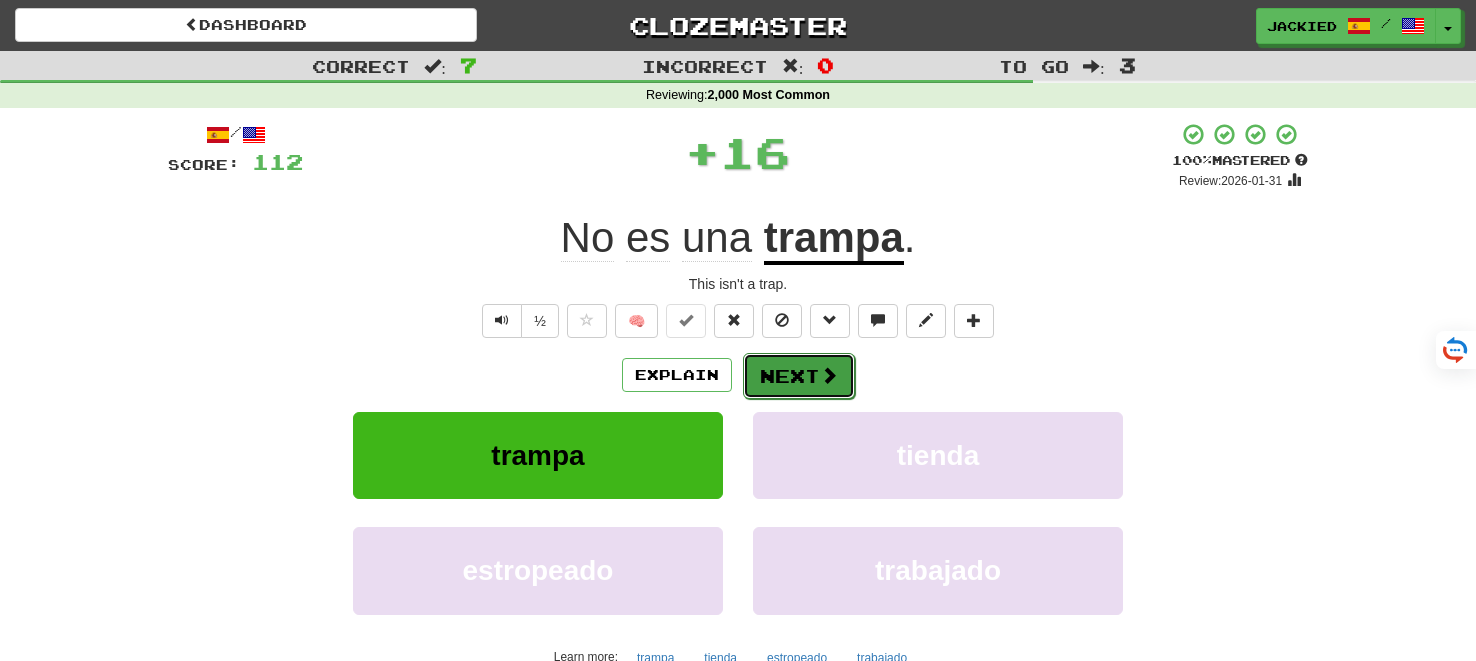 click on "Next" at bounding box center (799, 376) 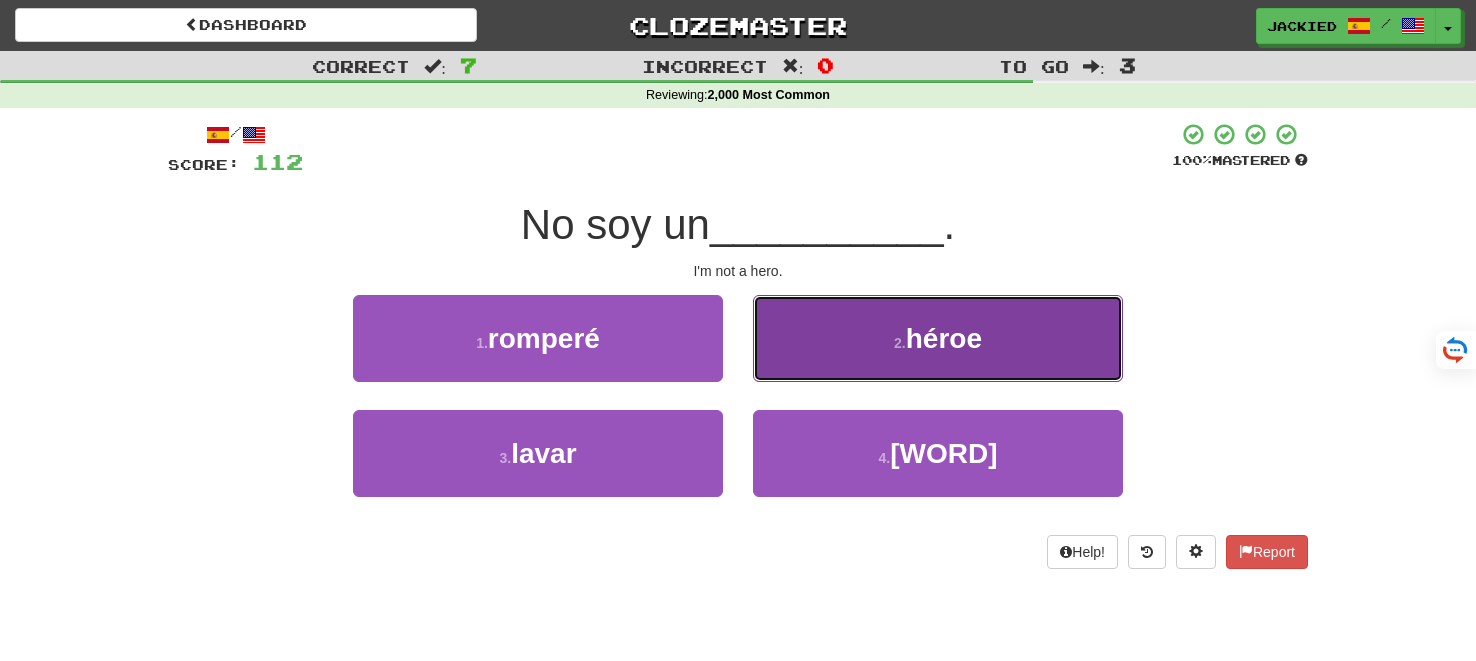 click on "héroe" at bounding box center [944, 338] 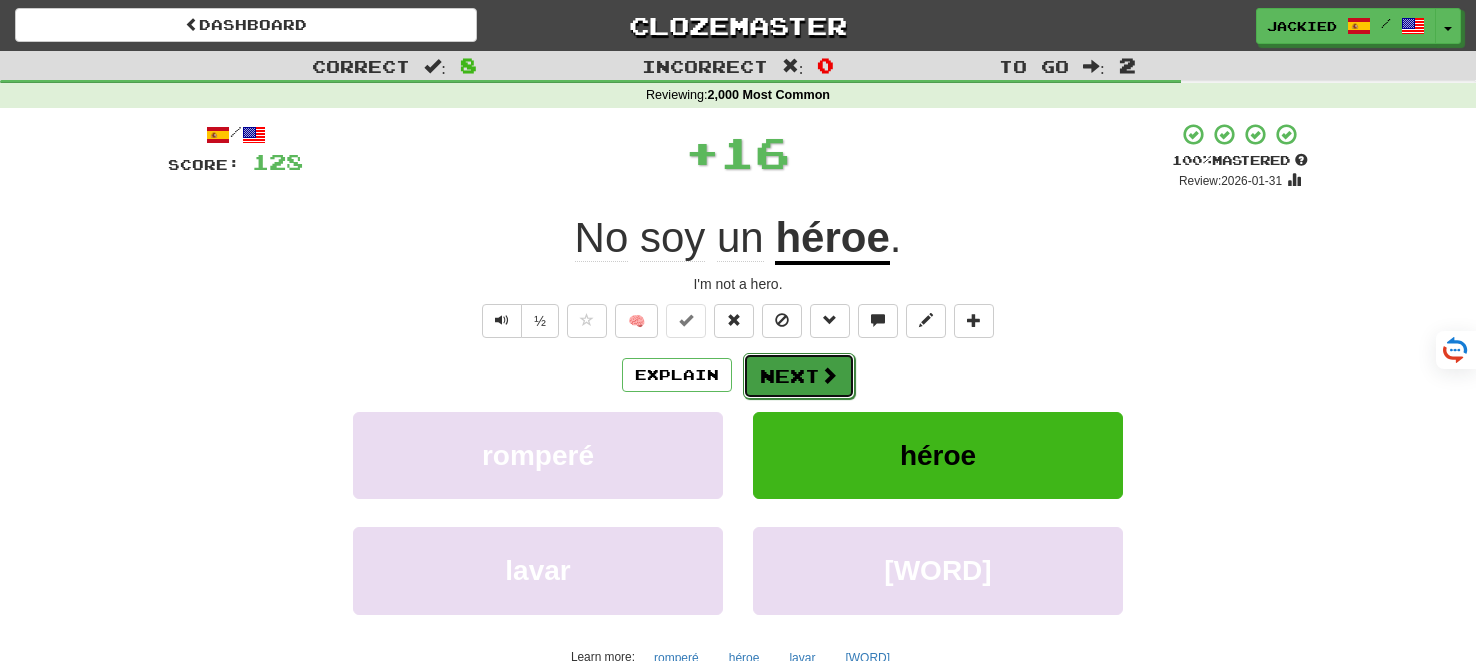 click on "Next" at bounding box center (799, 376) 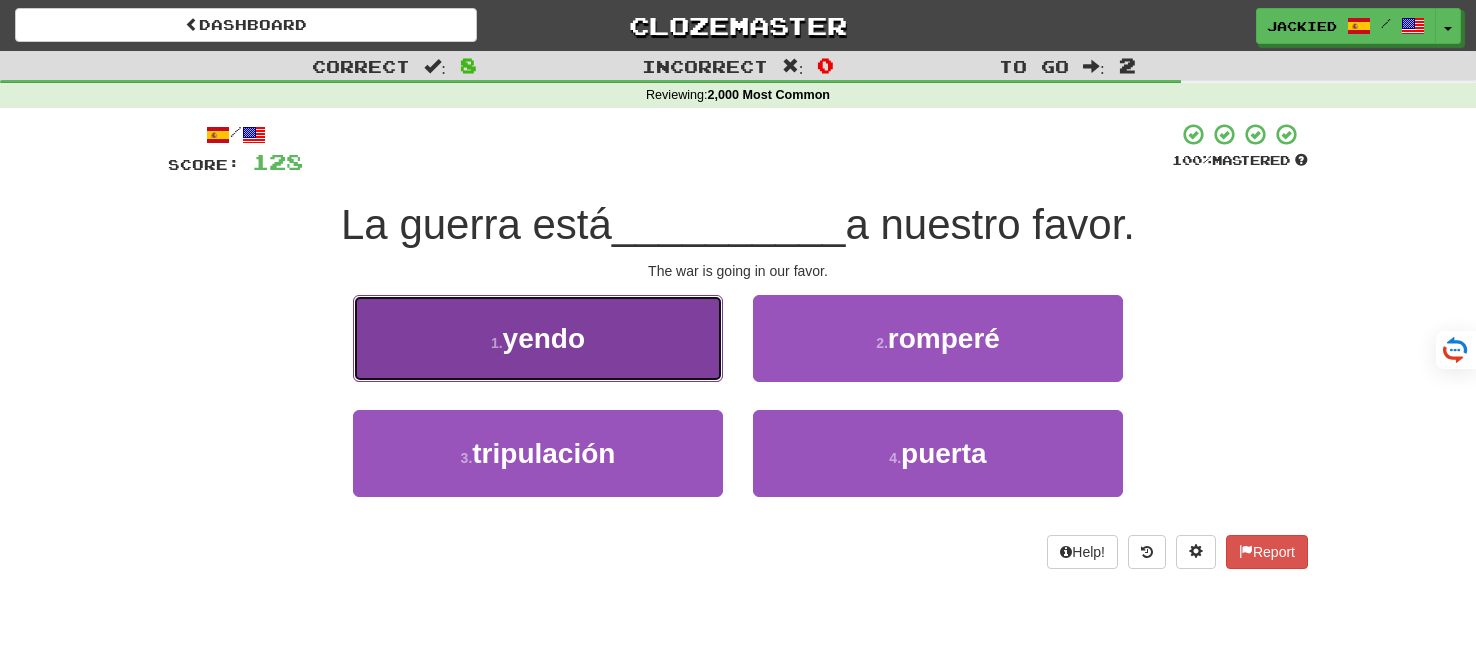 click on "1 .  yendo" at bounding box center (538, 338) 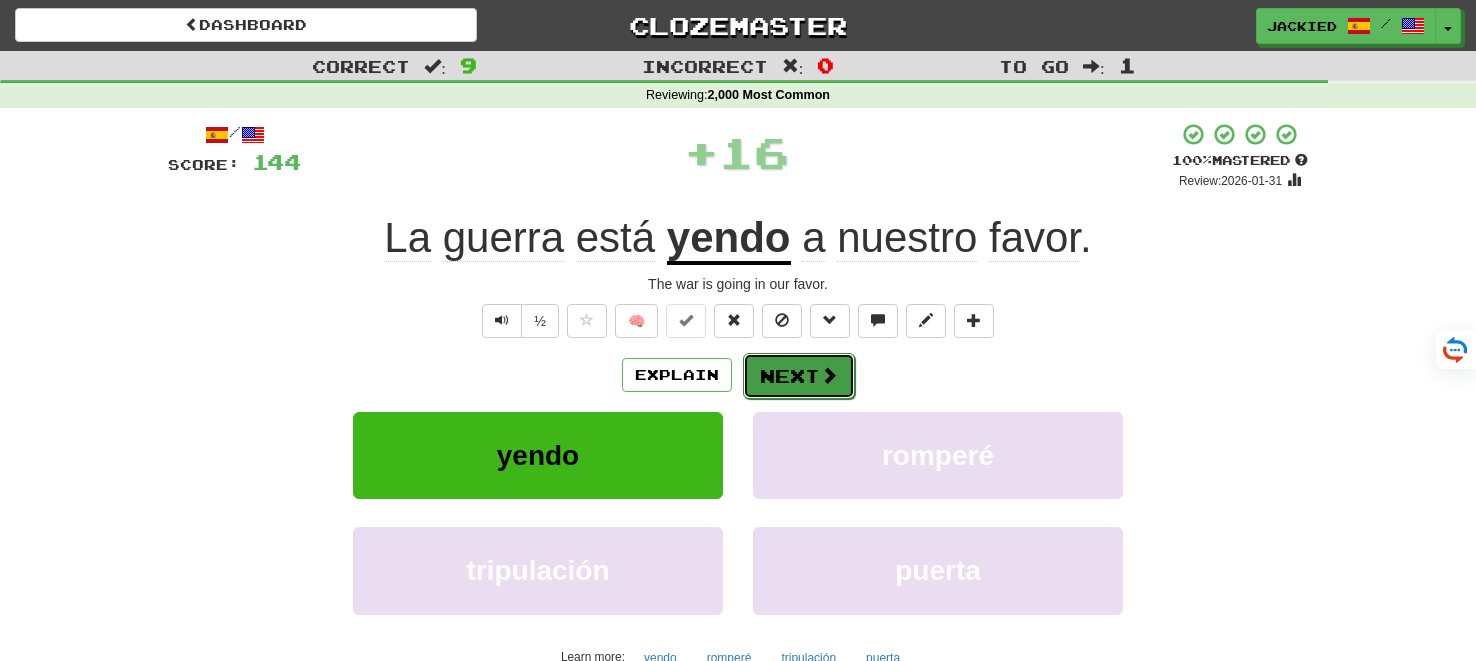 click on "Next" at bounding box center [799, 376] 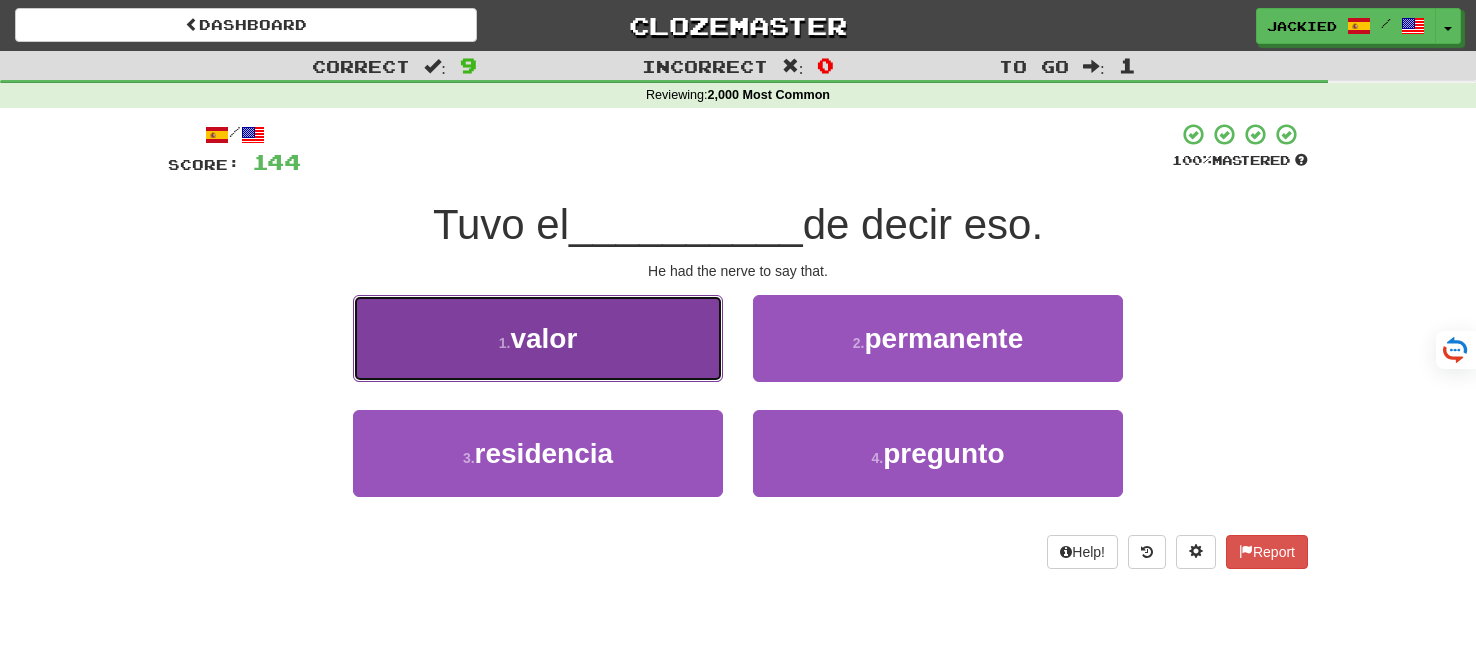 click on "1 .  valor" at bounding box center (538, 338) 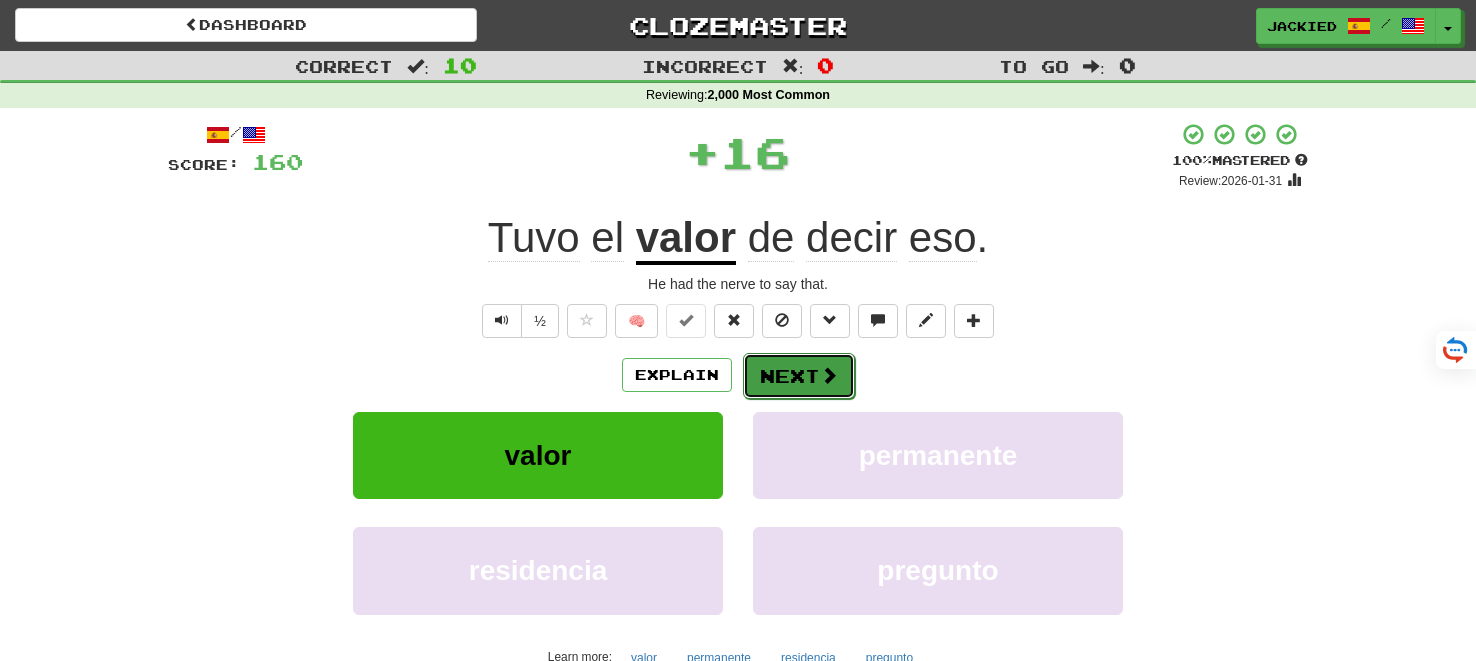 click on "Next" at bounding box center (799, 376) 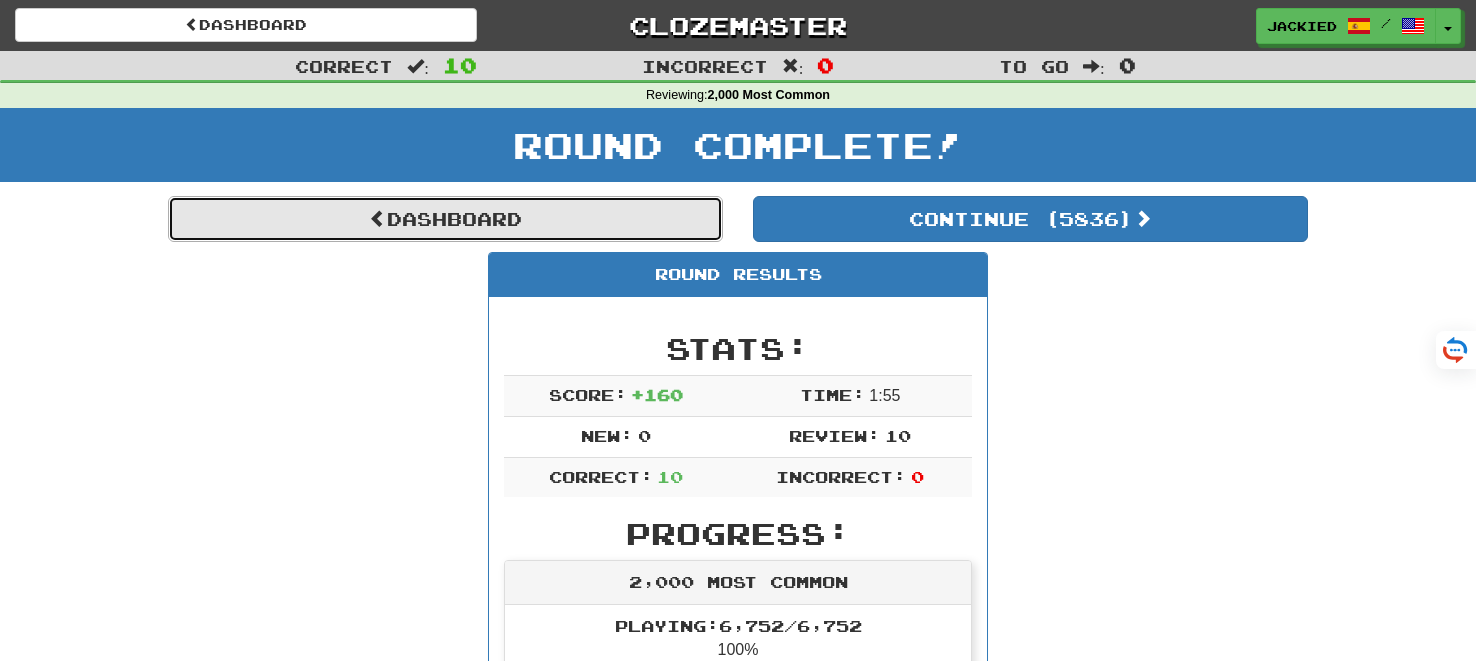 click on "Dashboard" at bounding box center [445, 219] 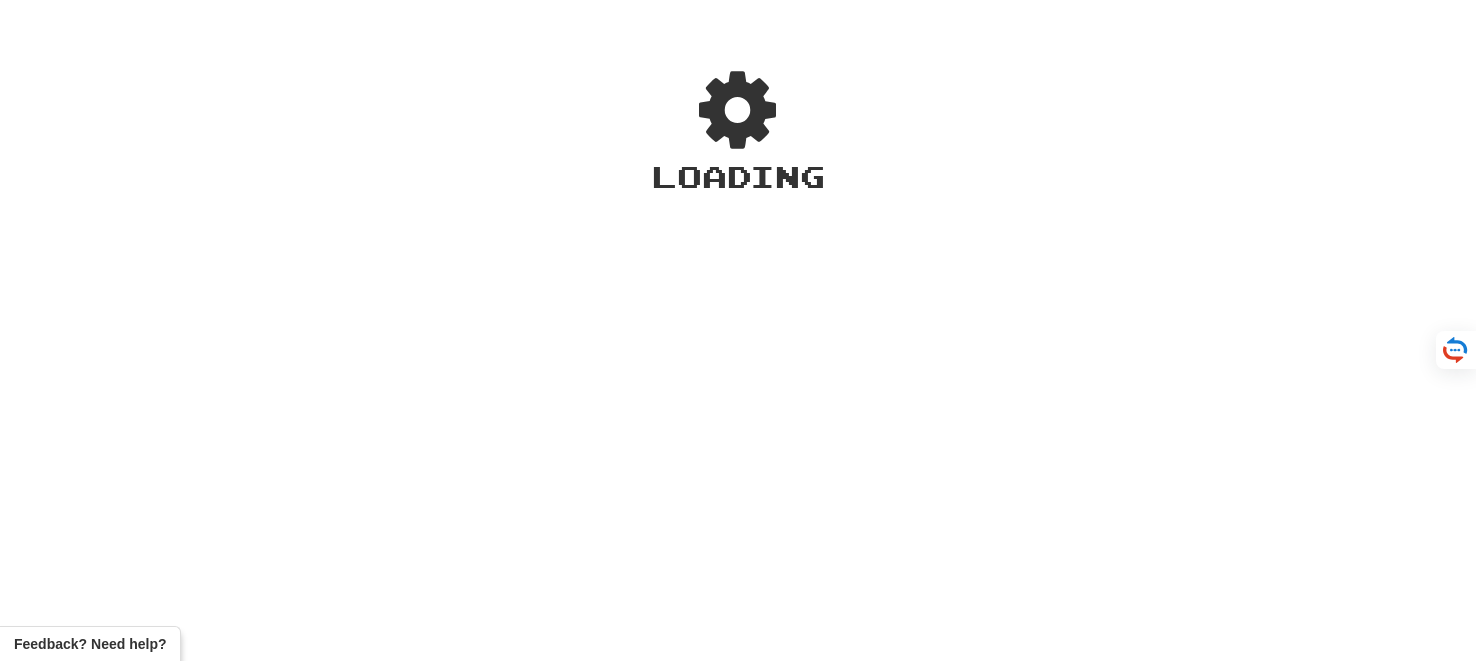 scroll, scrollTop: 0, scrollLeft: 0, axis: both 